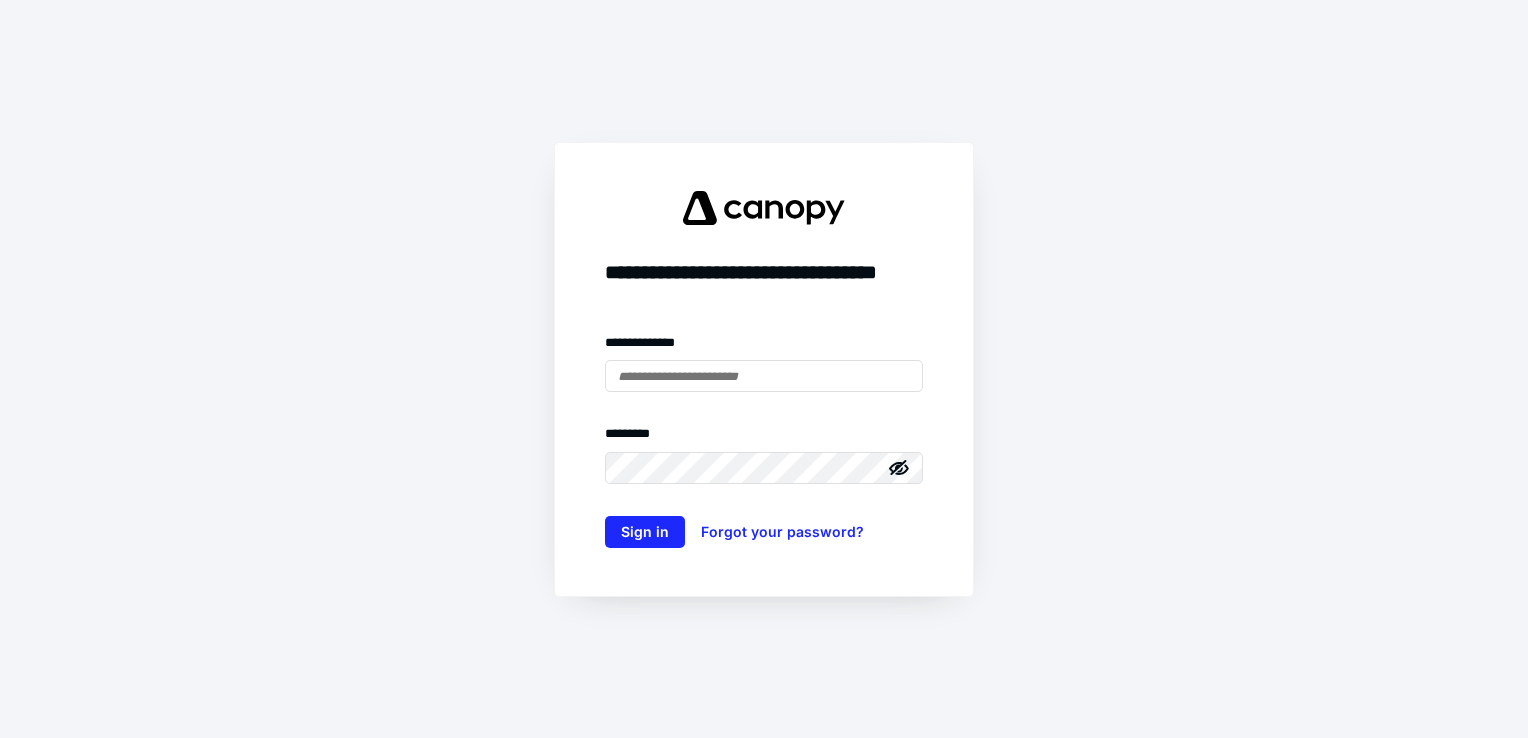 scroll, scrollTop: 0, scrollLeft: 0, axis: both 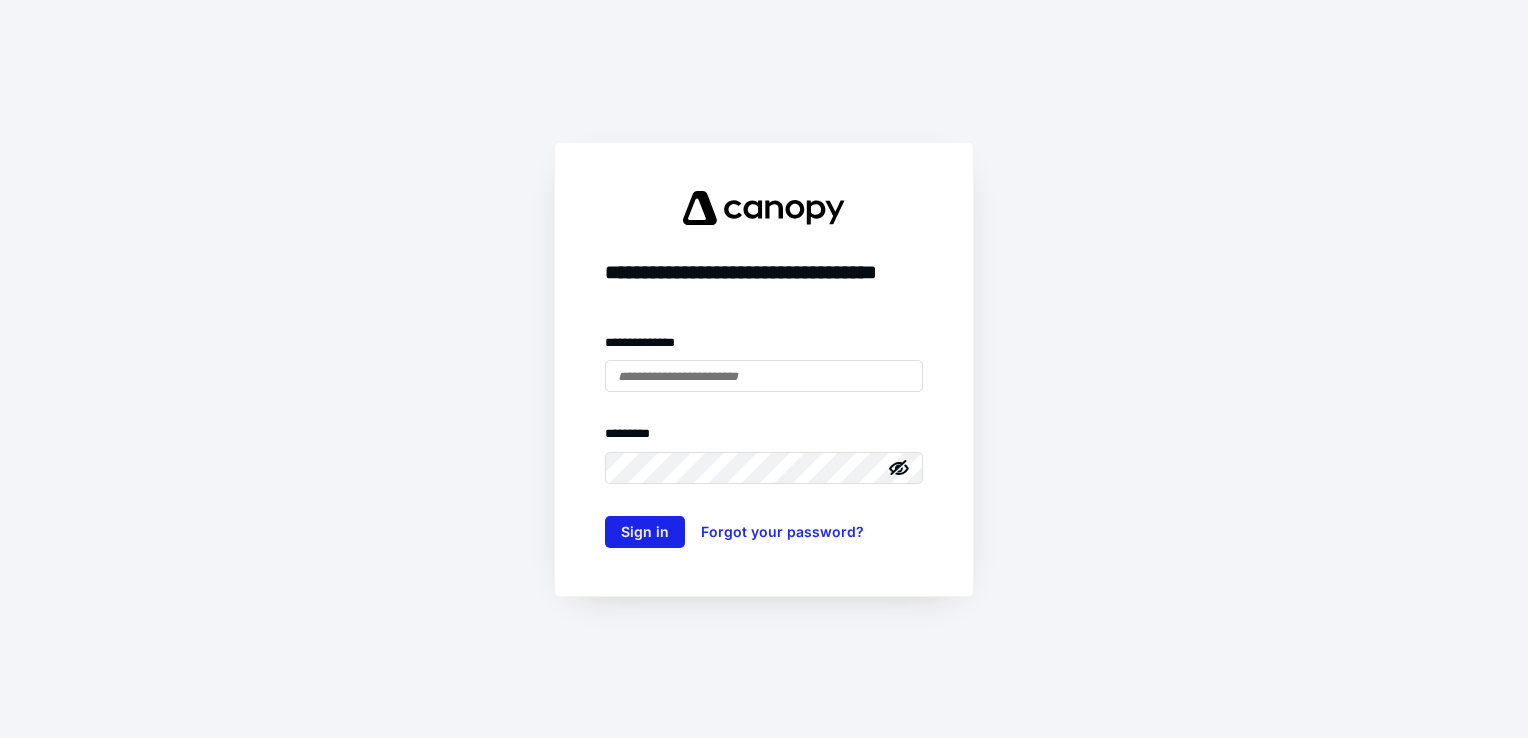 type on "**********" 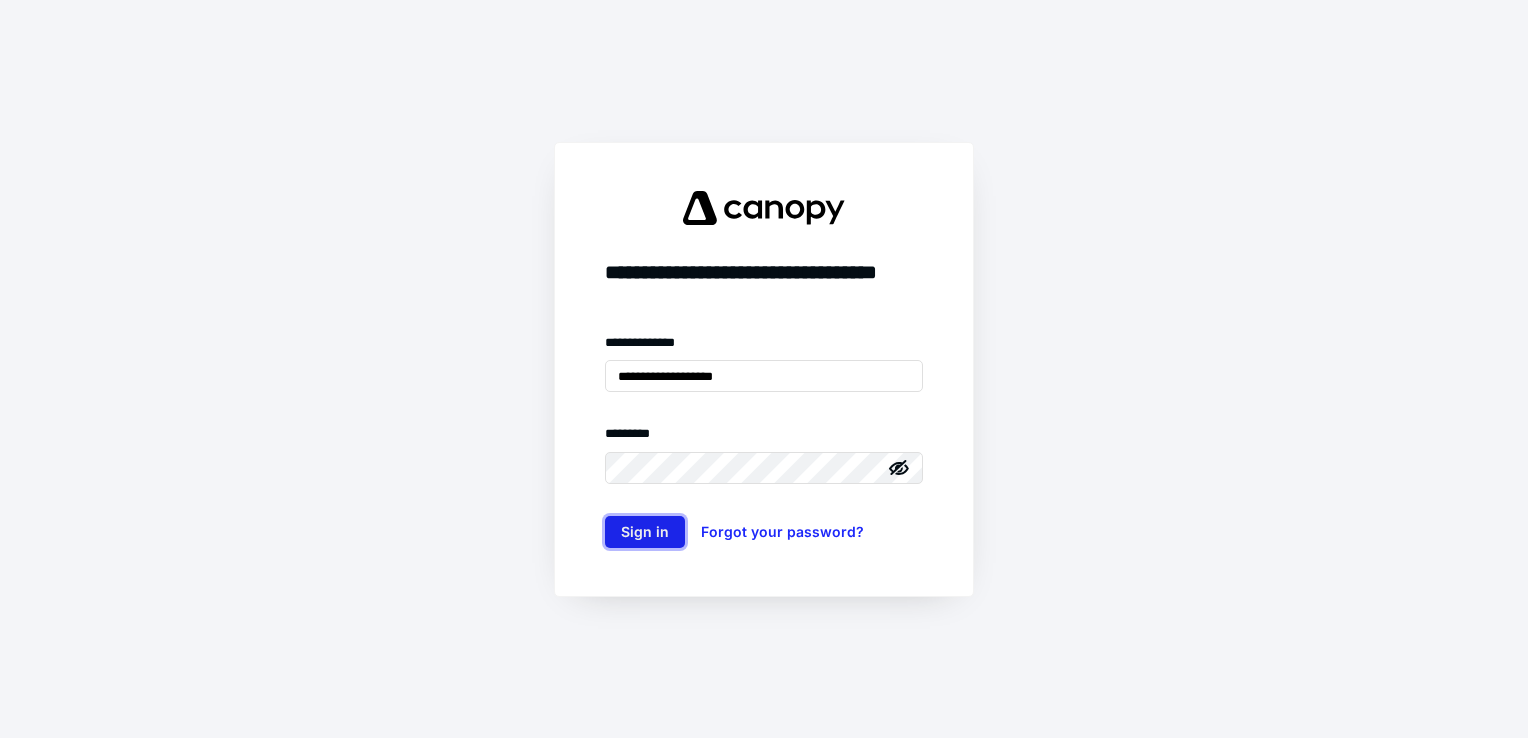 click on "Sign in" at bounding box center (645, 532) 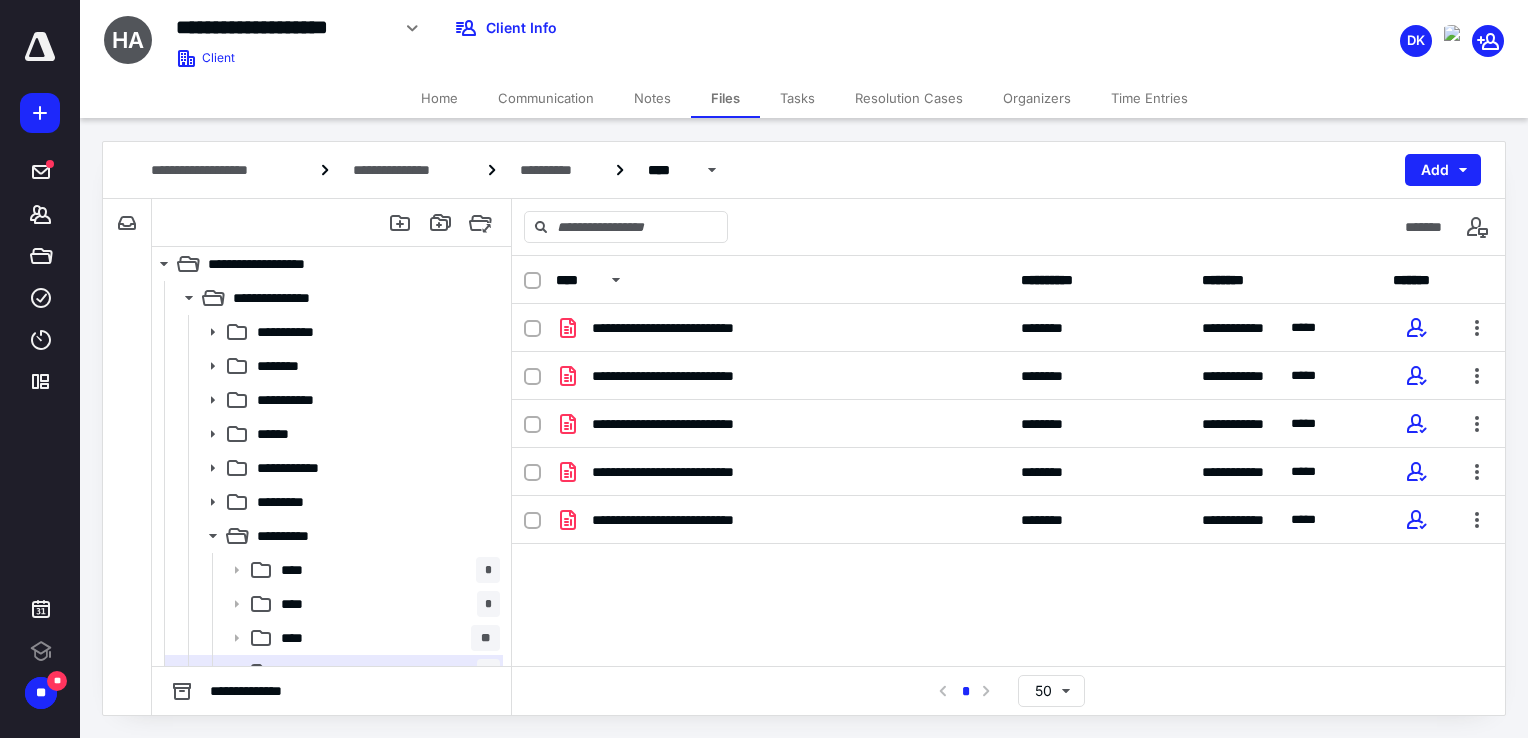 scroll, scrollTop: 0, scrollLeft: 0, axis: both 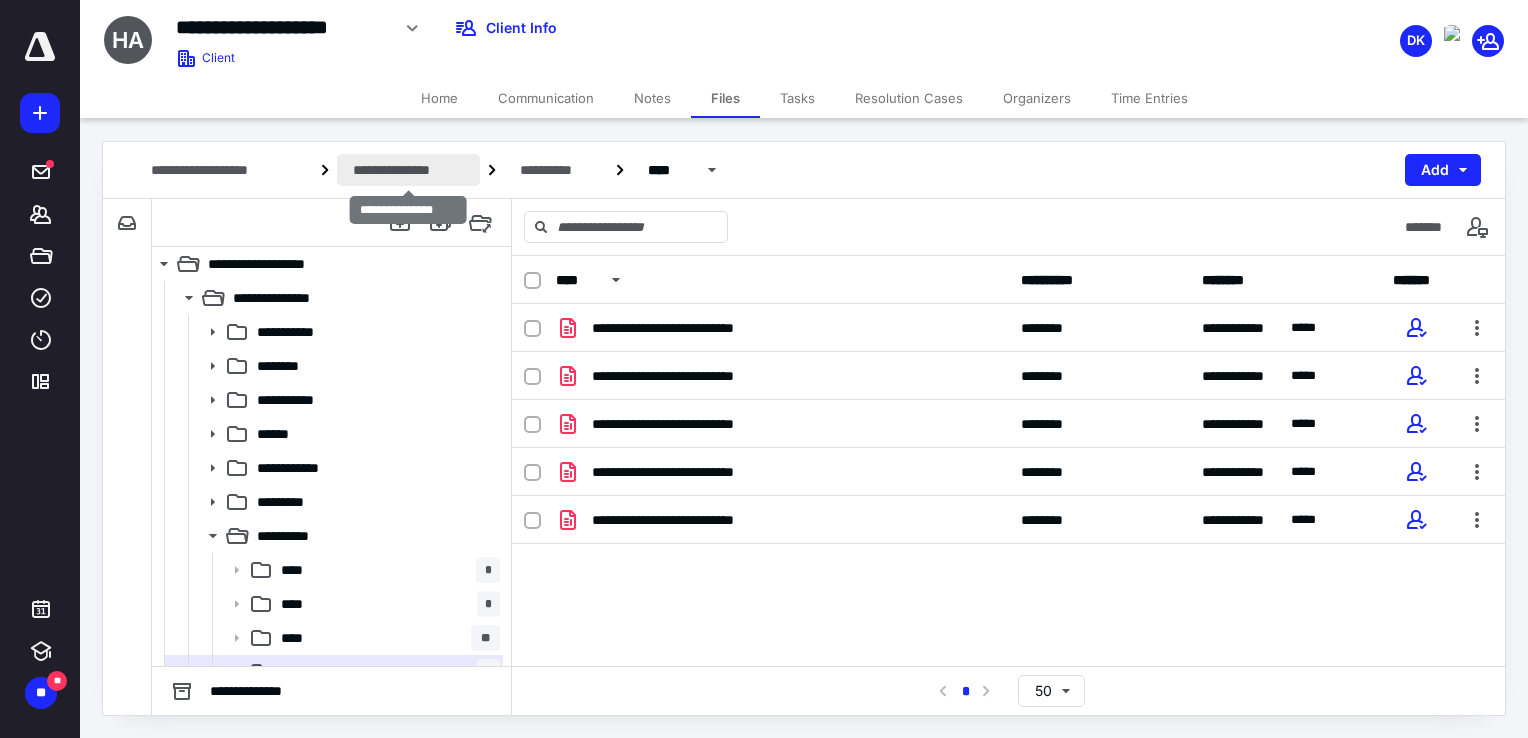 click on "**********" at bounding box center [409, 170] 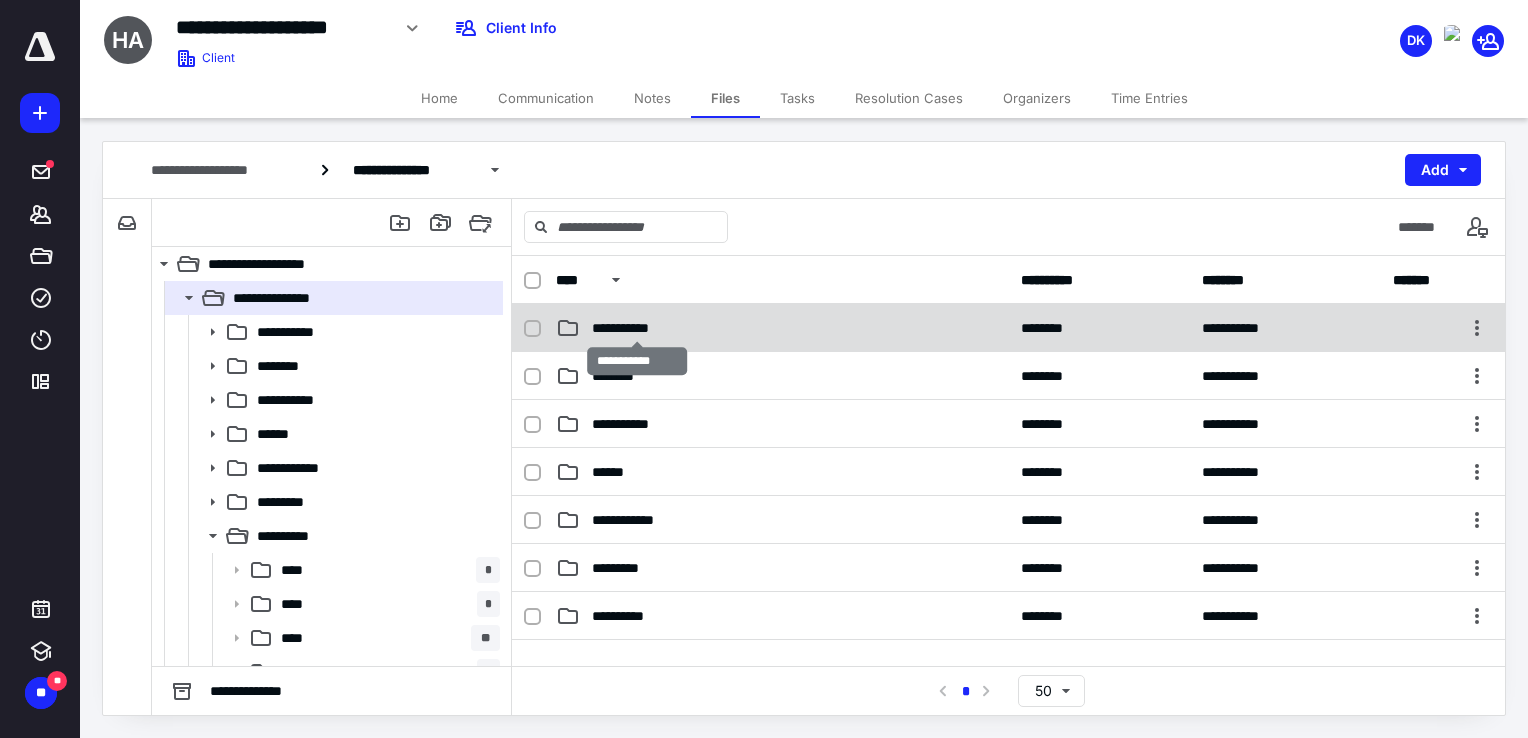 click on "**********" at bounding box center (638, 328) 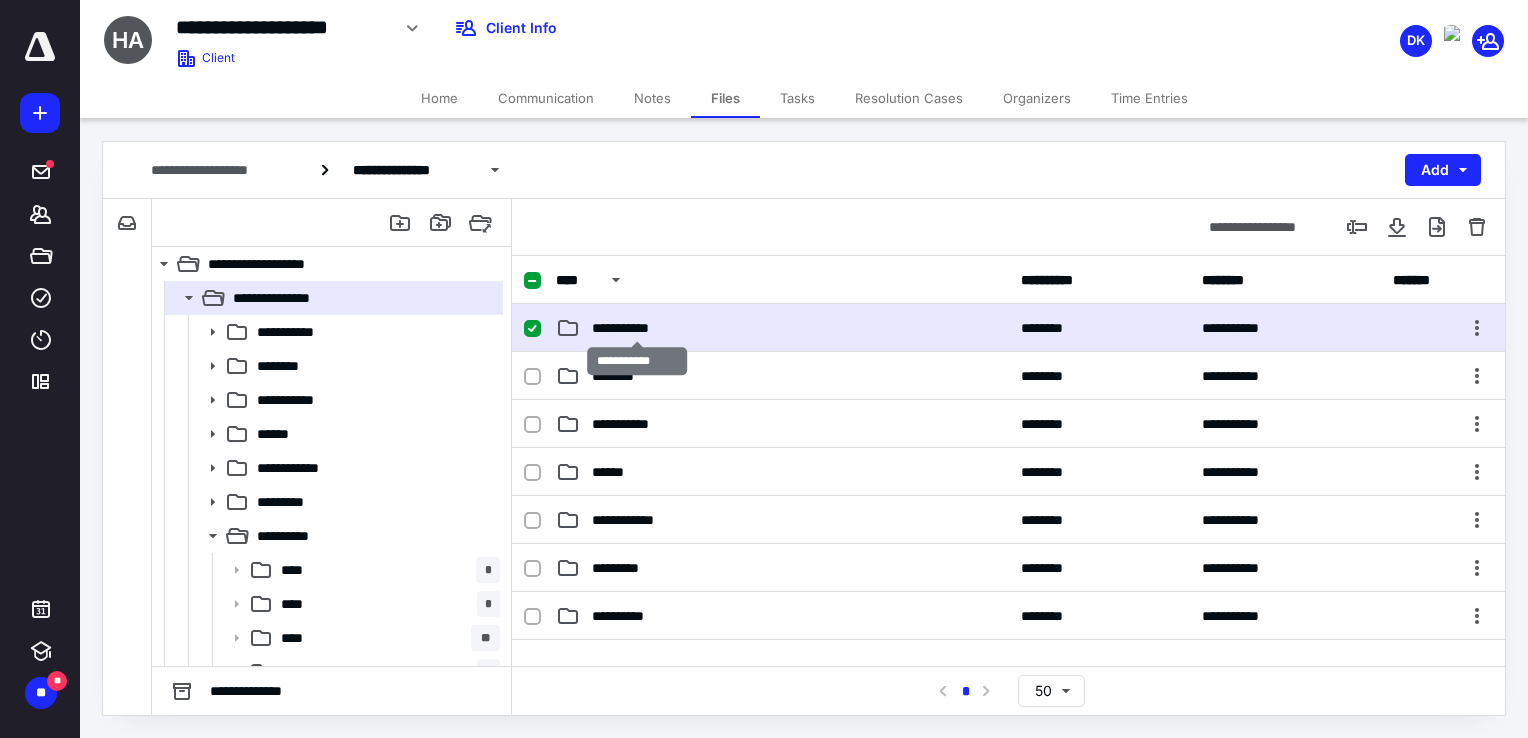 click on "**********" at bounding box center (638, 328) 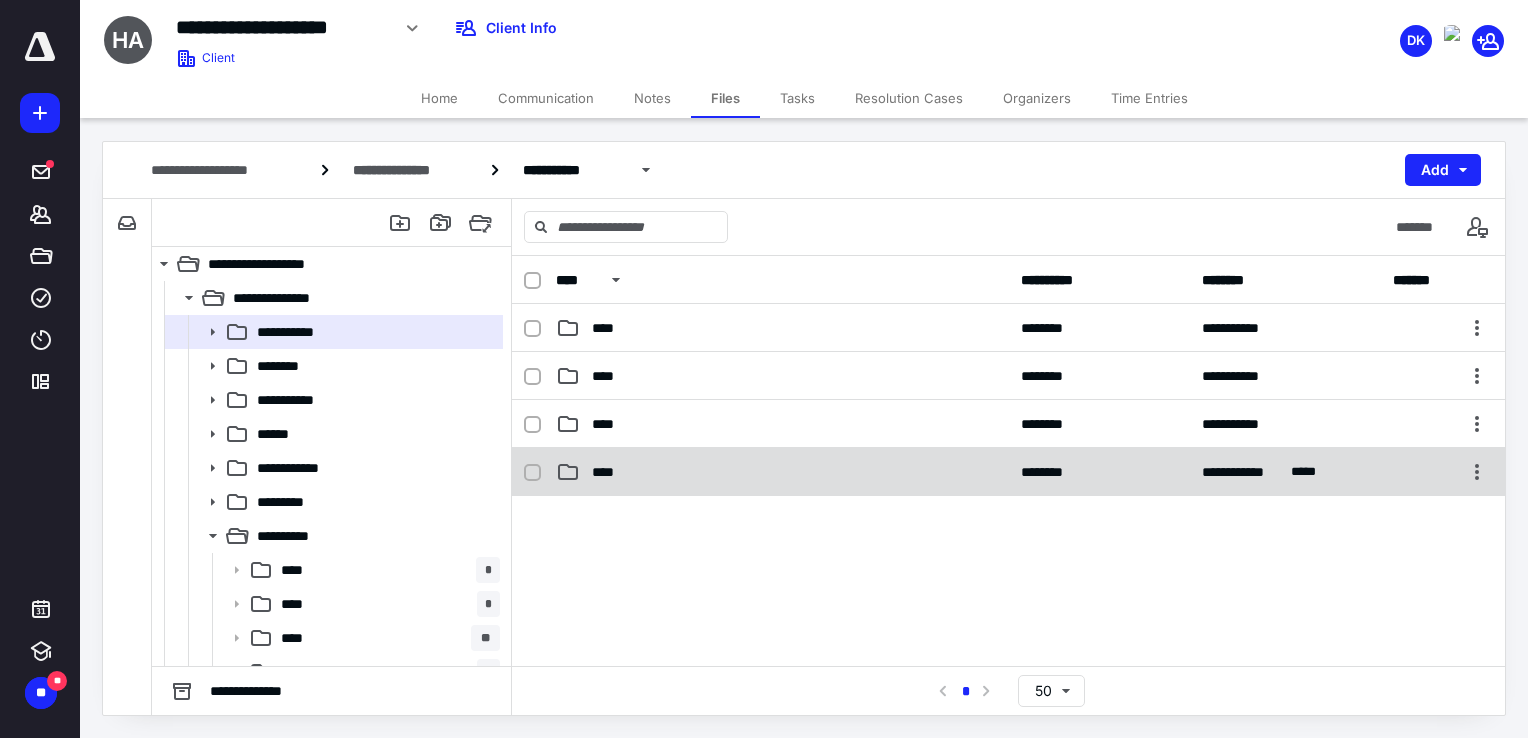 click on "****" at bounding box center [782, 472] 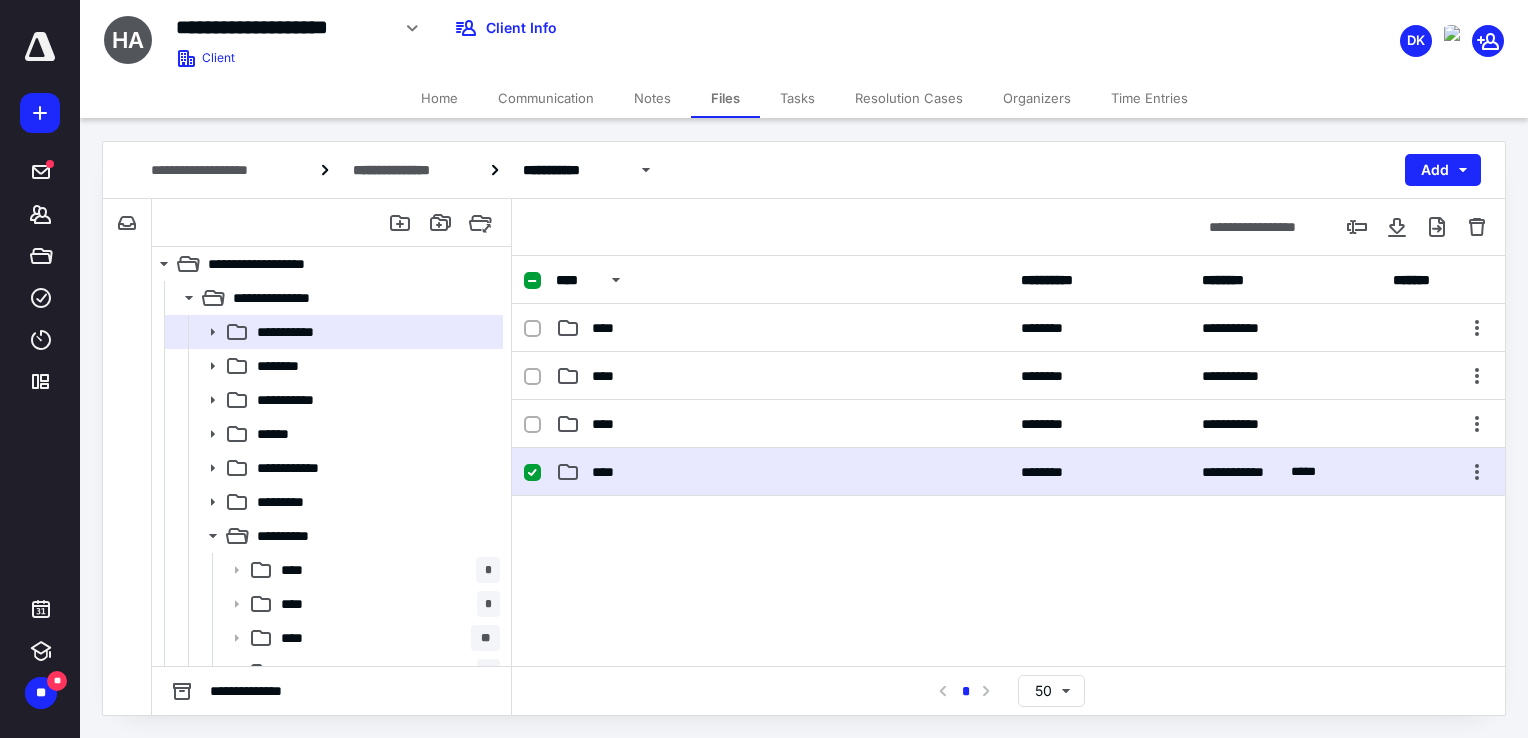 click on "****" at bounding box center [782, 472] 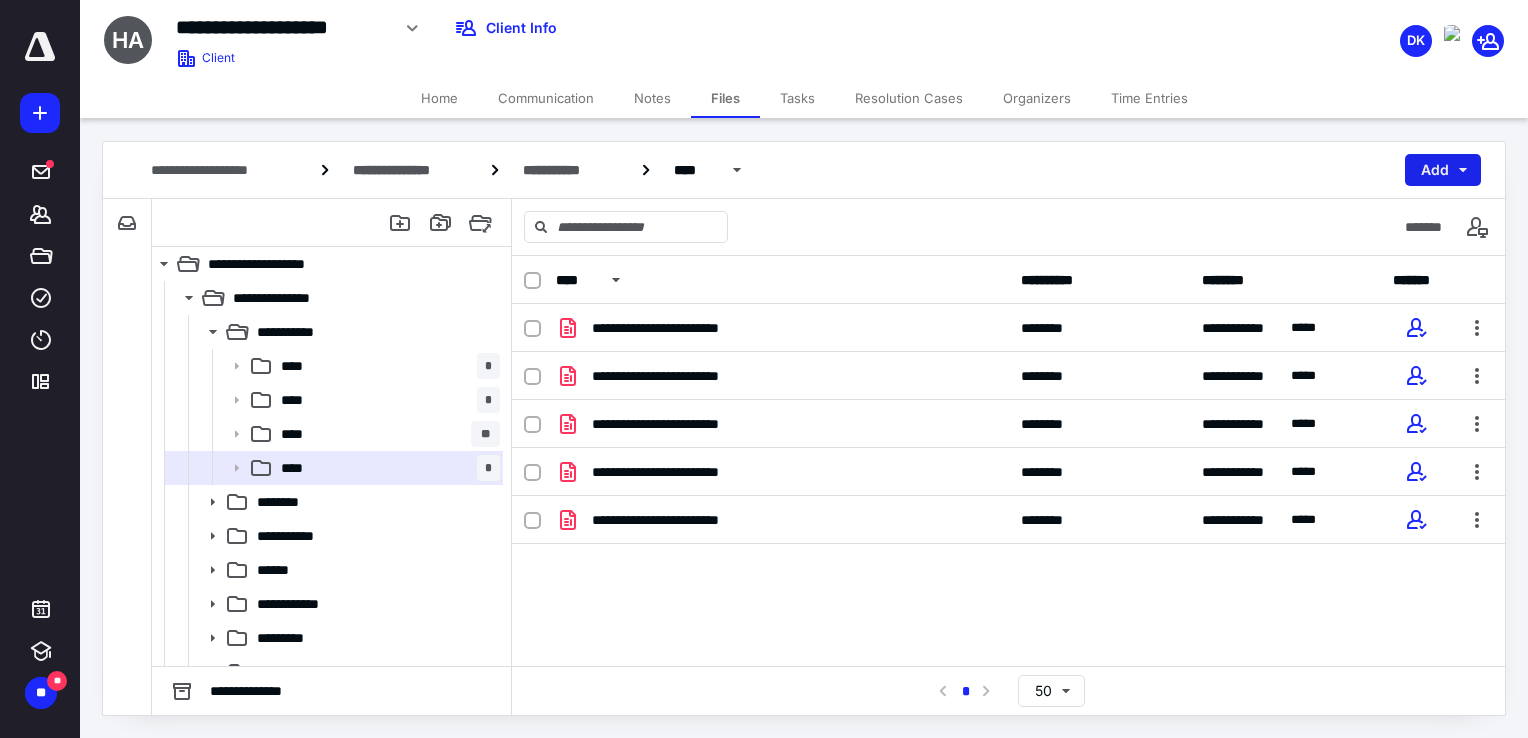 click on "Add" at bounding box center (1443, 170) 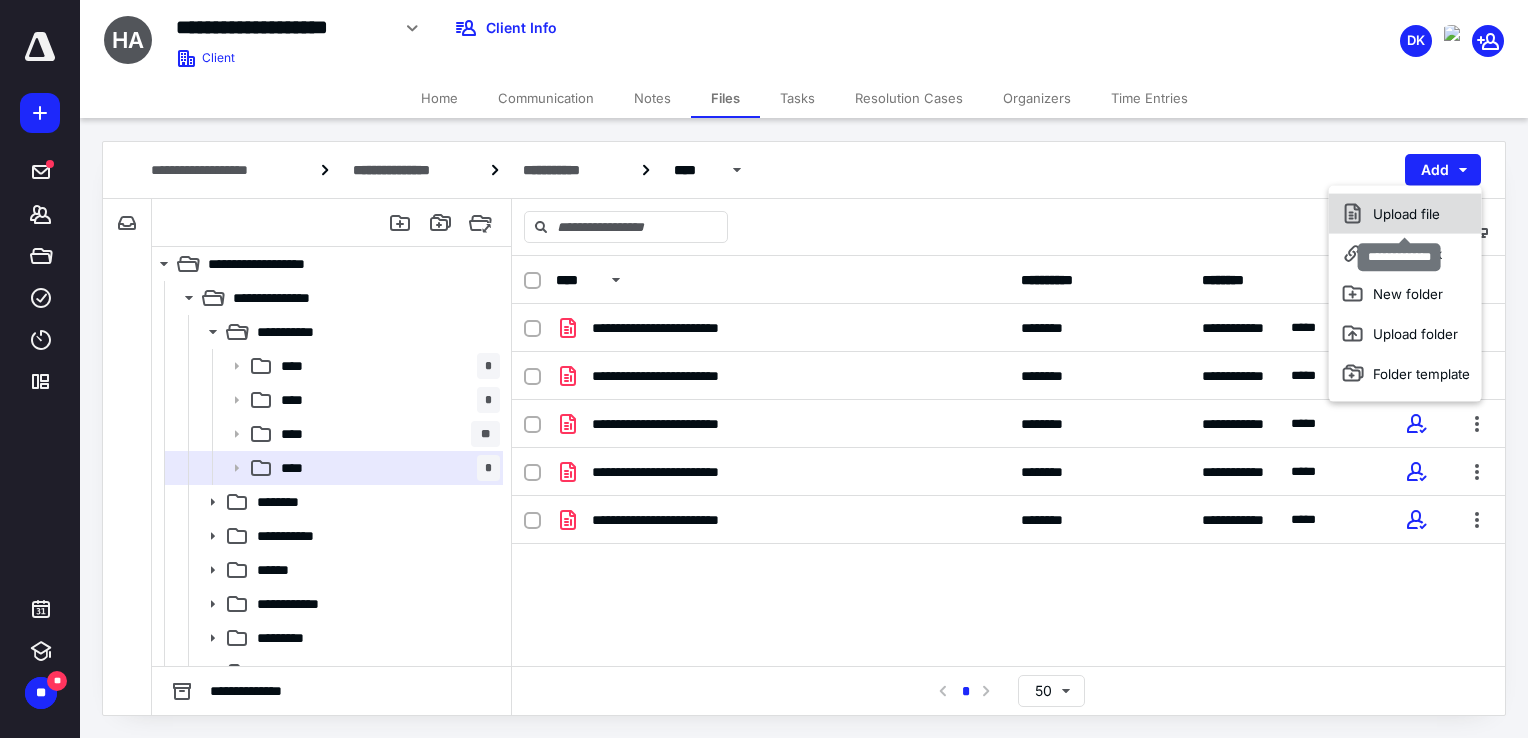click on "Upload file" at bounding box center [1405, 214] 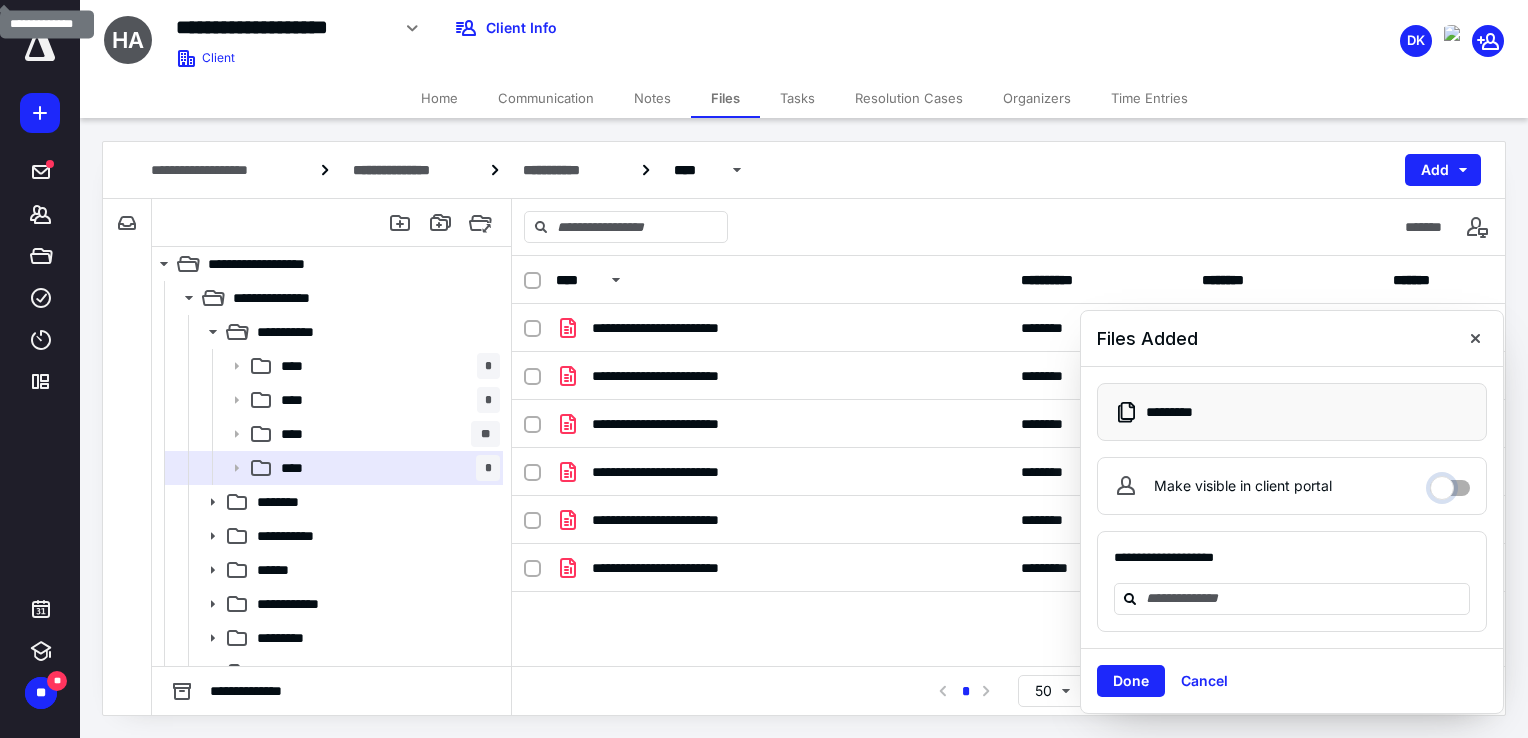 click on "Make visible in client portal" at bounding box center (1450, 483) 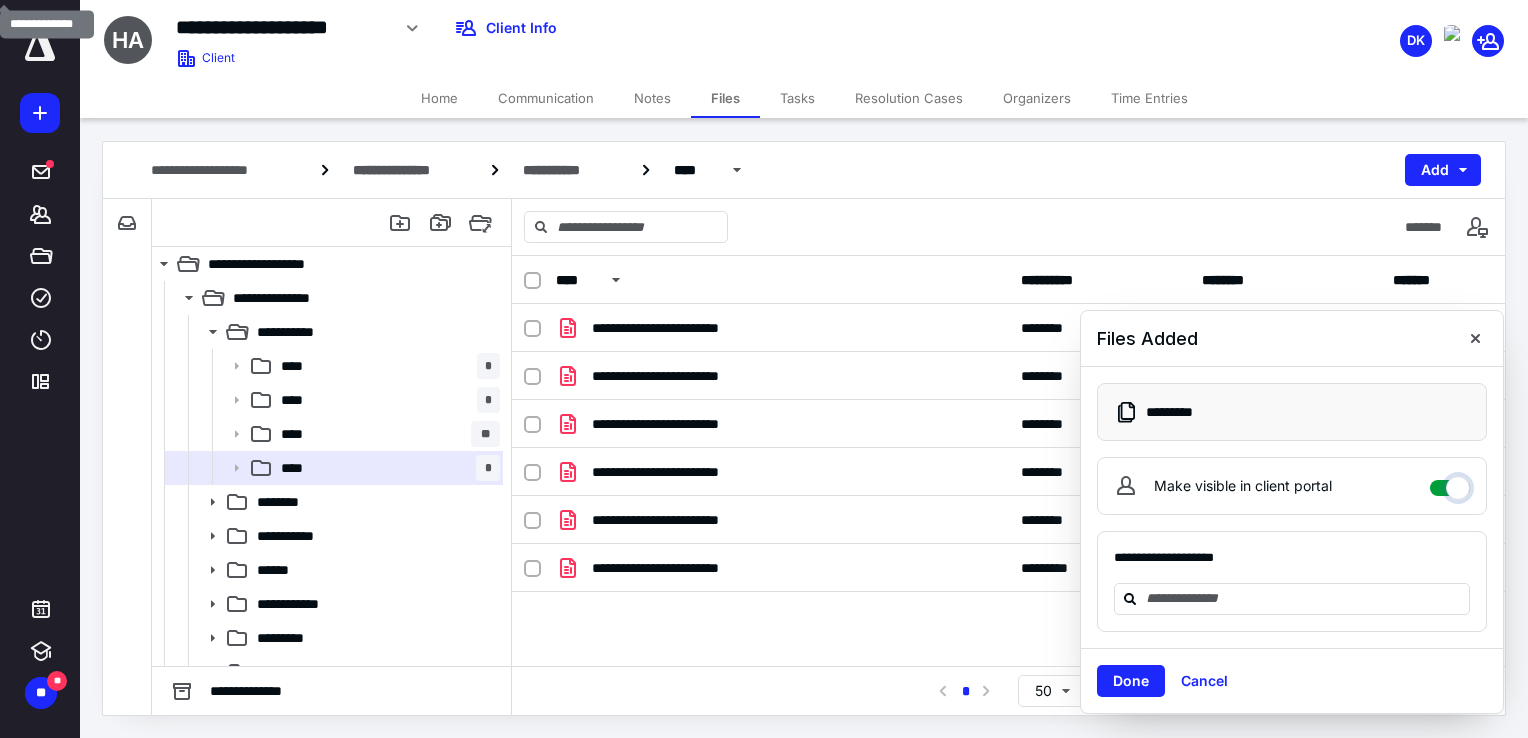 checkbox on "****" 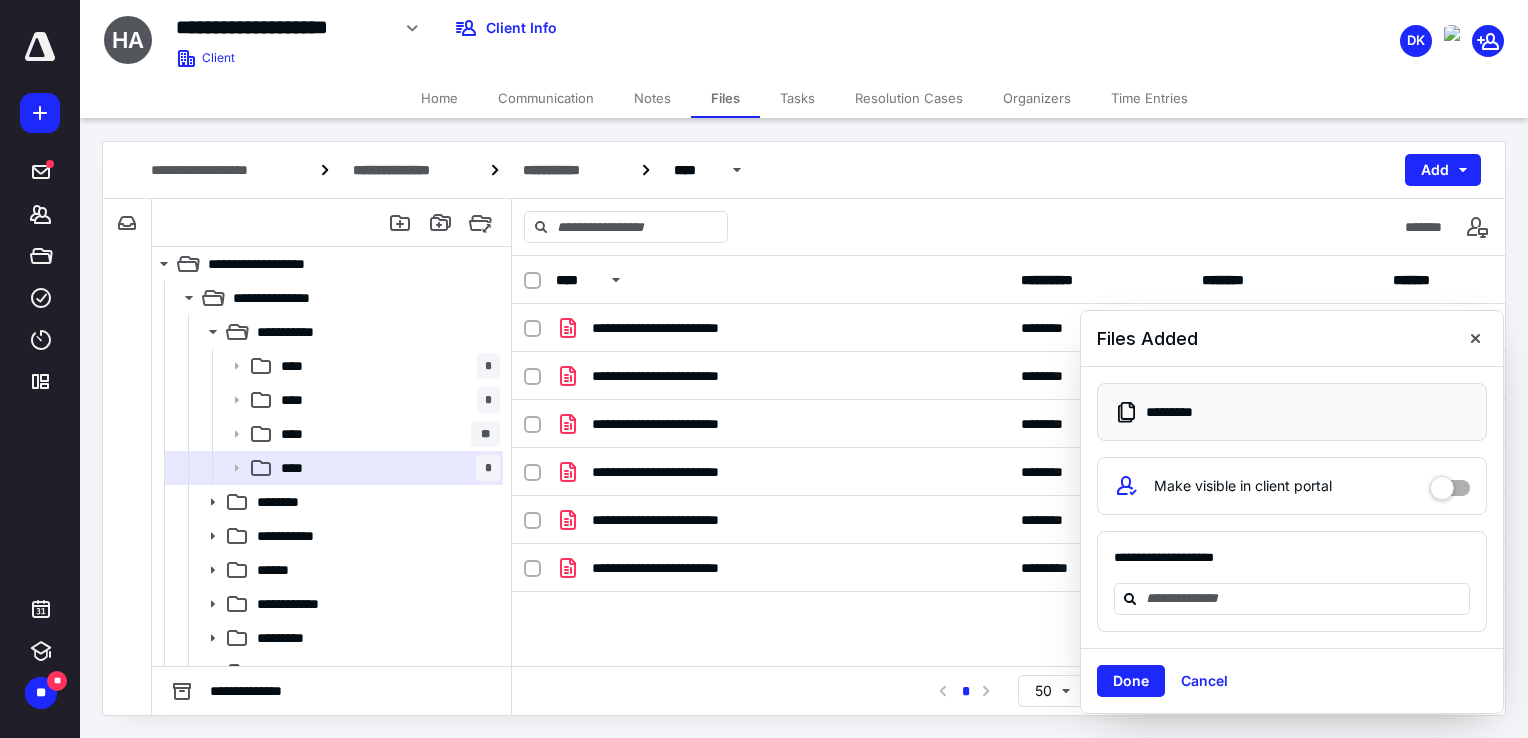 click on "Cancel" at bounding box center [1204, 681] 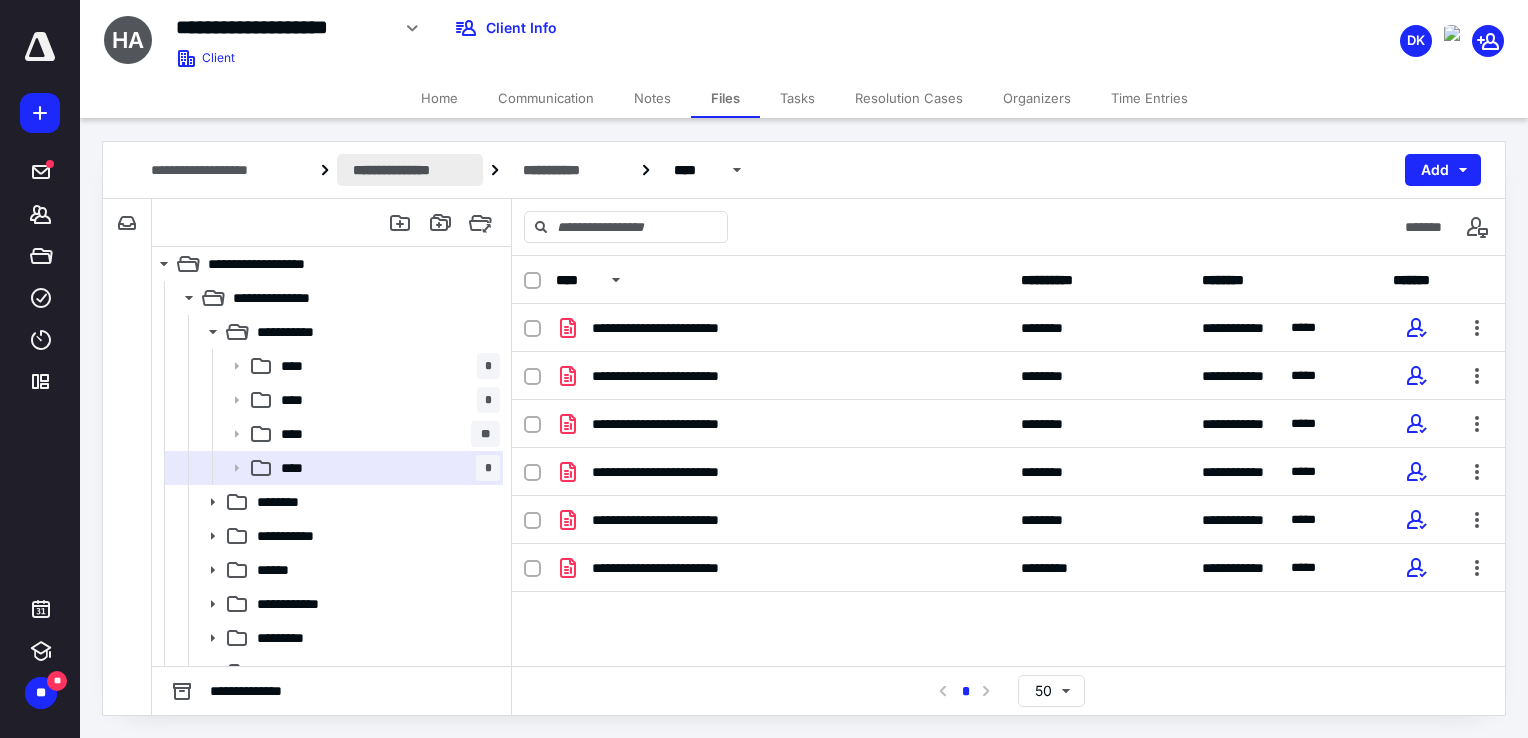 click on "**********" at bounding box center [410, 170] 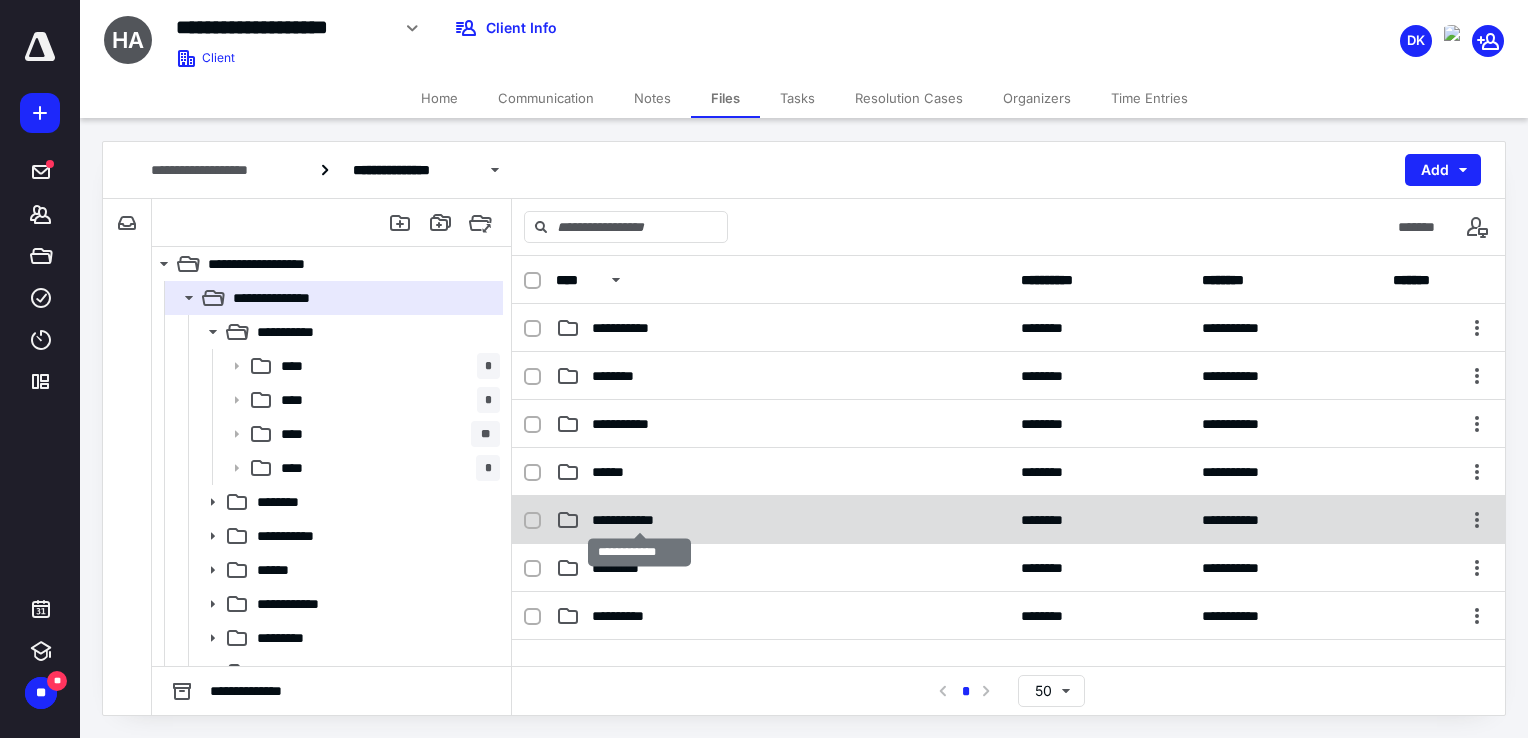 click on "**********" at bounding box center [639, 520] 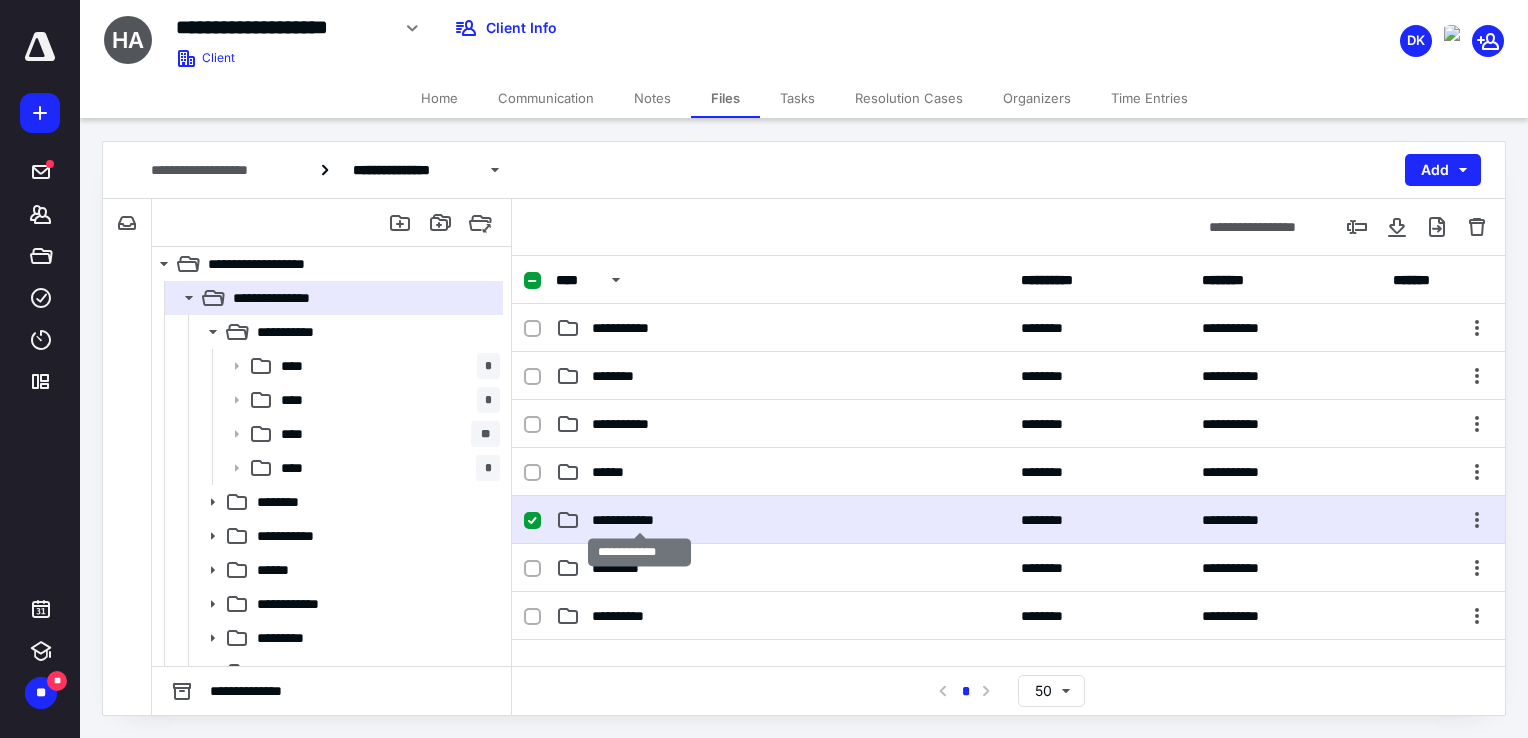 click on "**********" at bounding box center (639, 520) 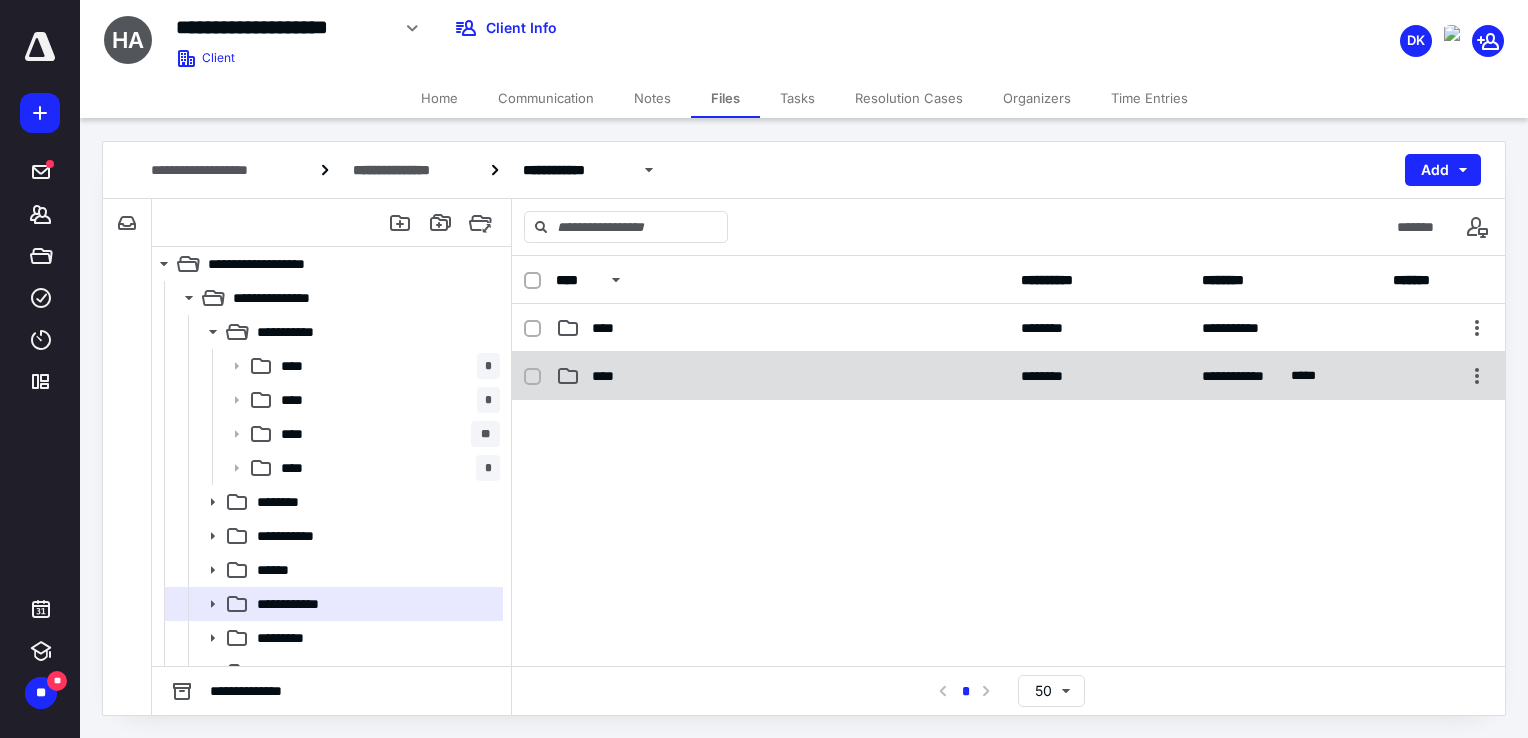 click on "****" at bounding box center [609, 376] 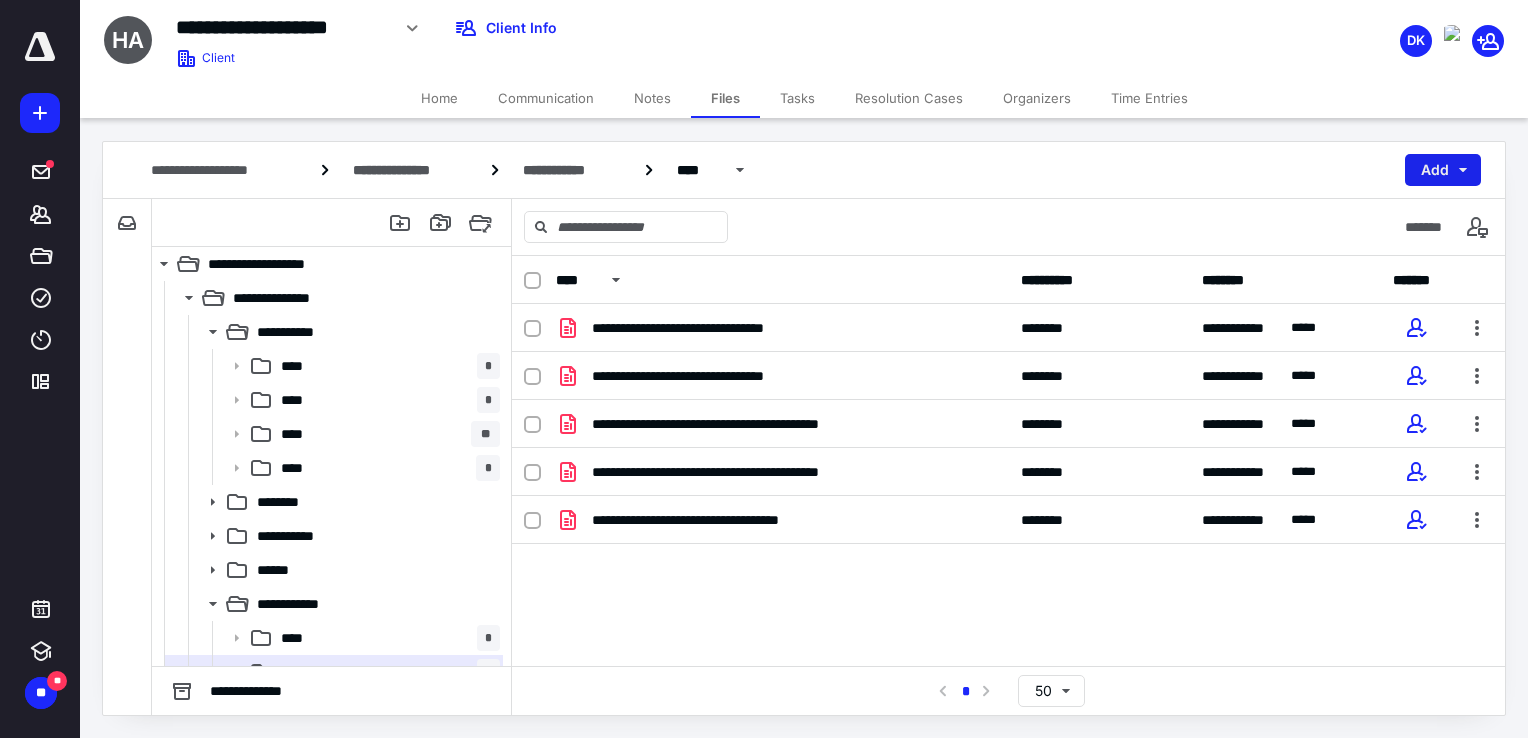 click on "Add" at bounding box center [1443, 170] 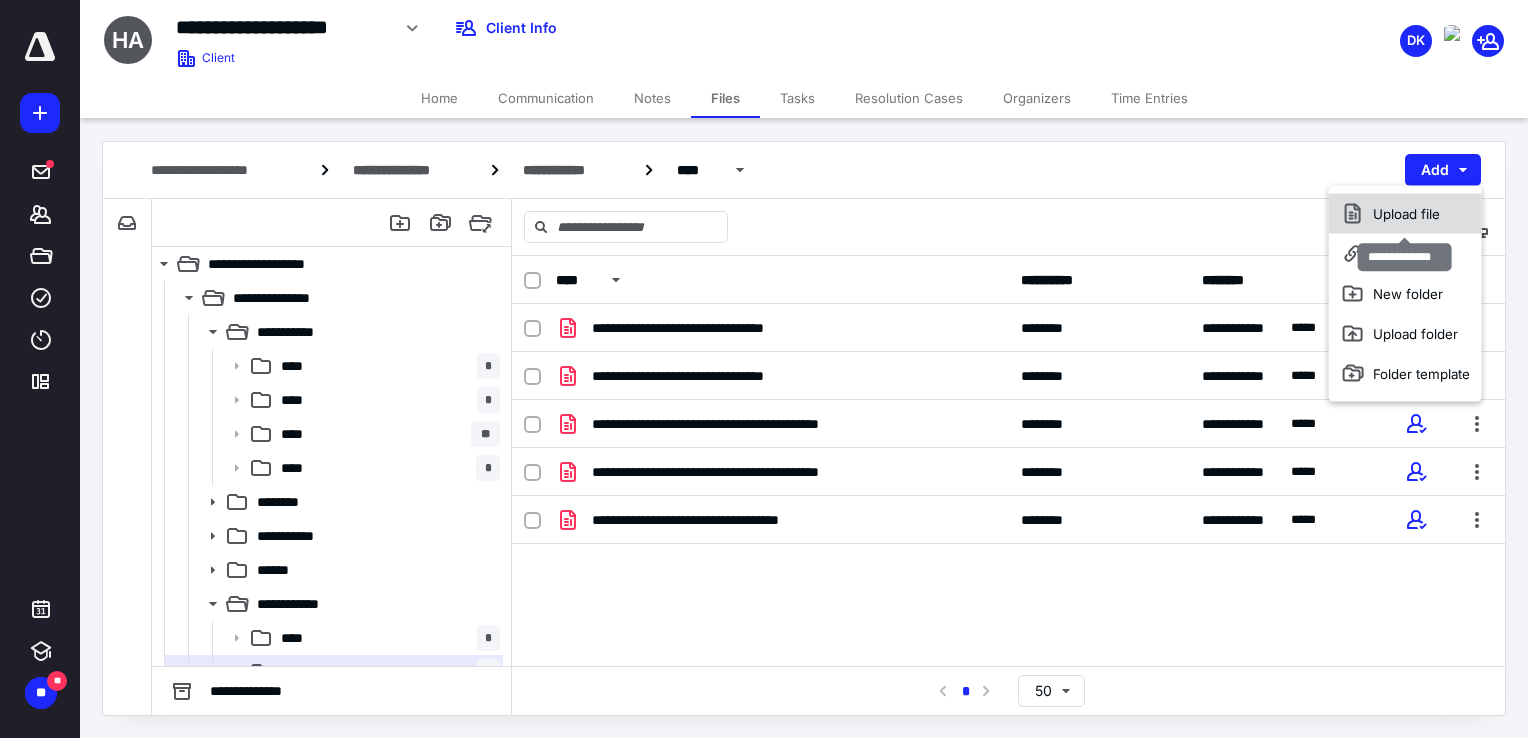 click on "Upload file" at bounding box center [1405, 214] 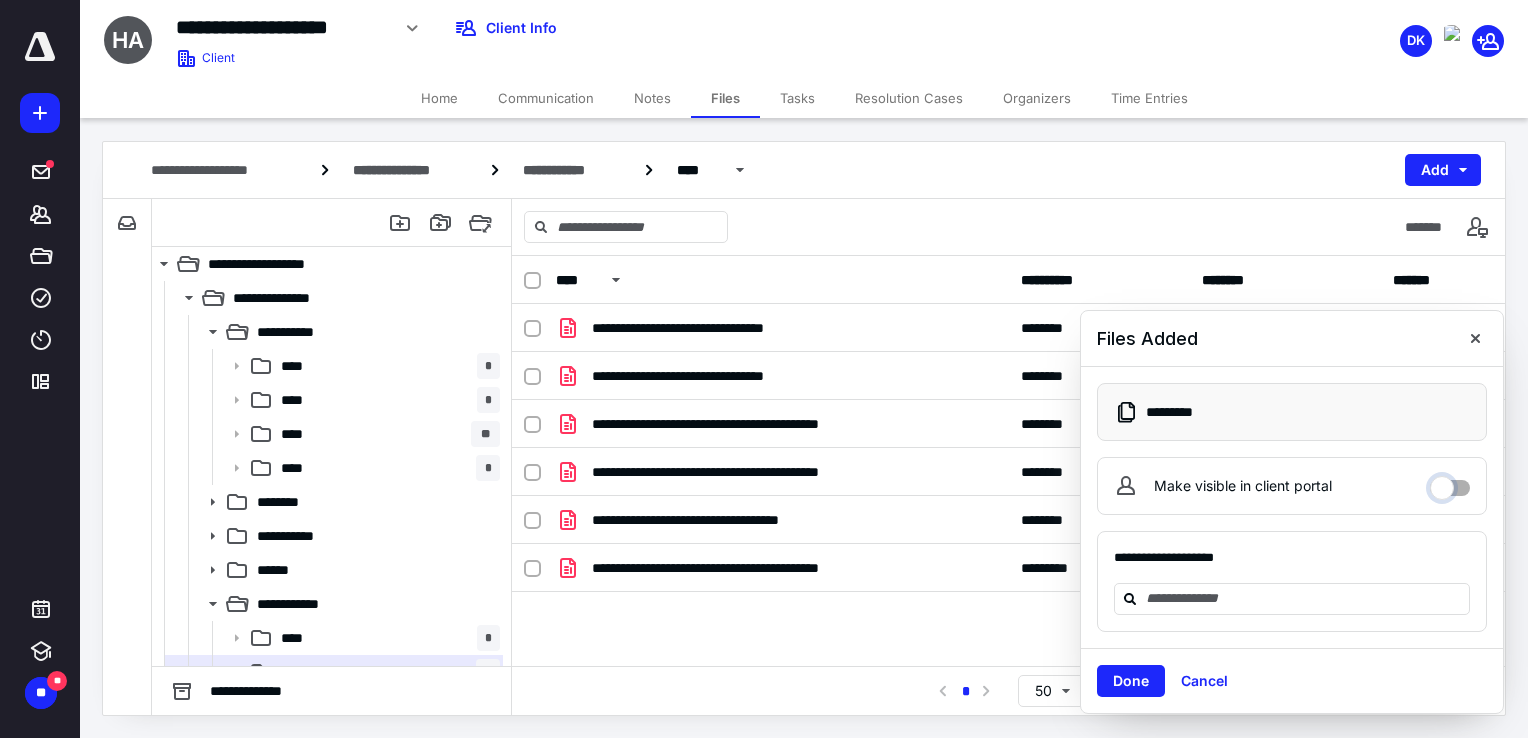 click on "Make visible in client portal" at bounding box center [1450, 483] 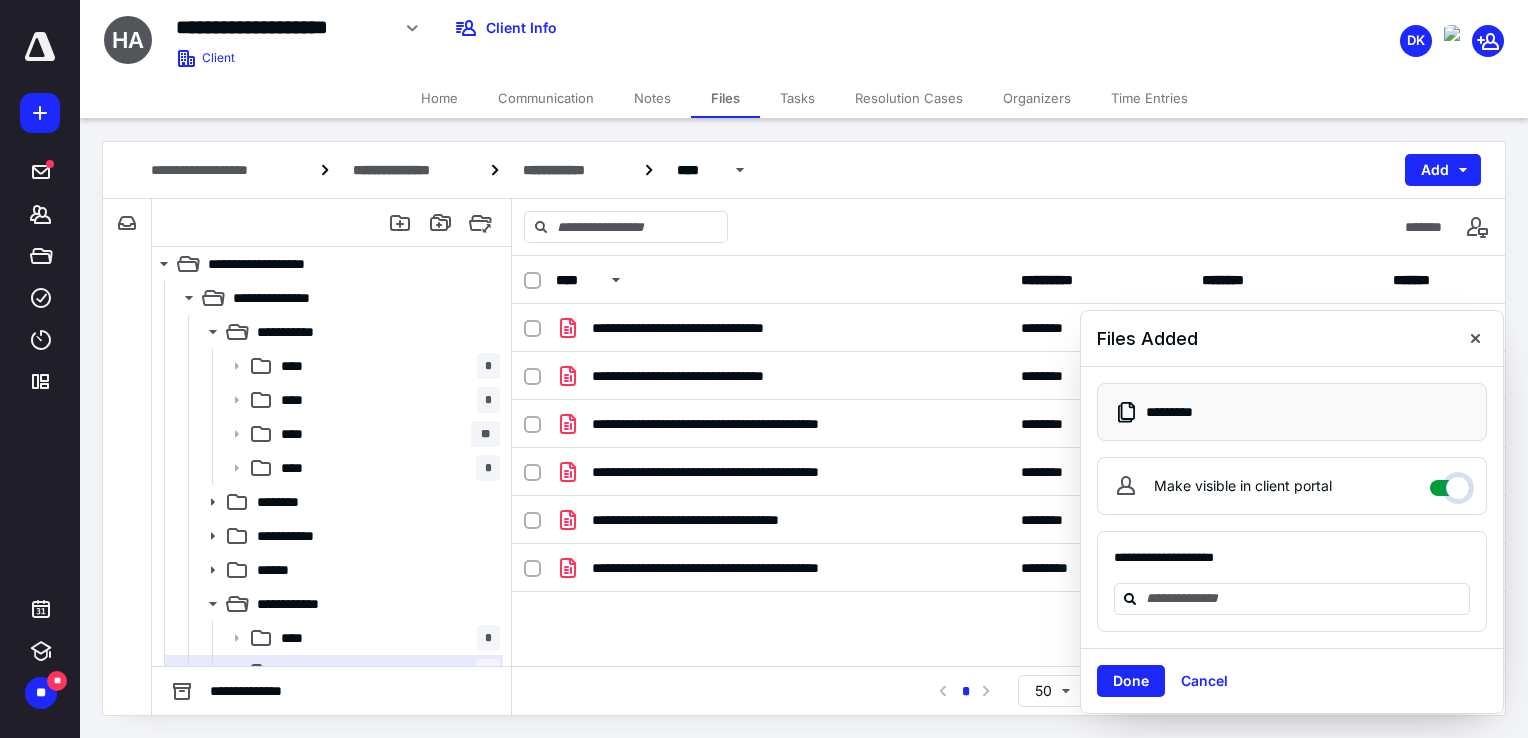 checkbox on "****" 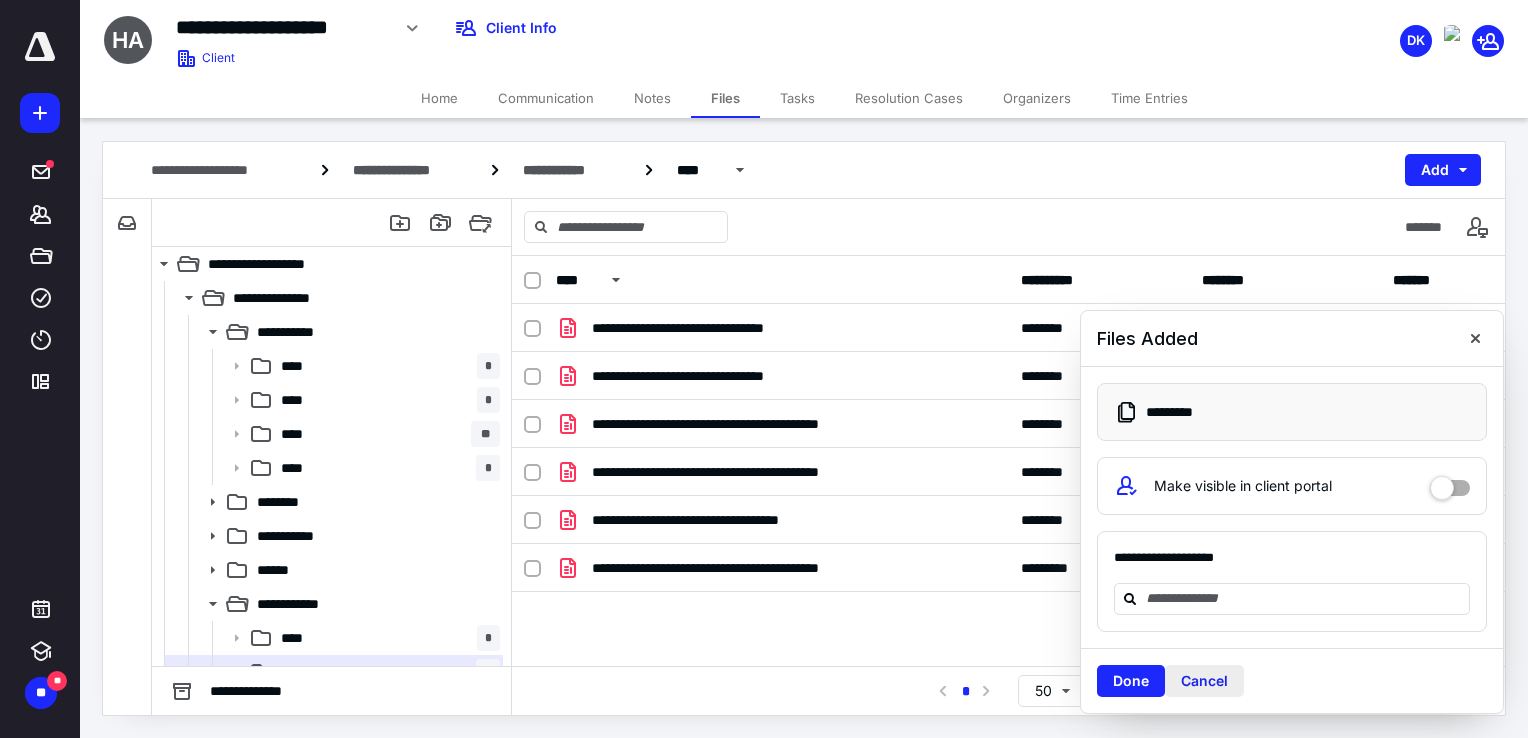 click on "Cancel" at bounding box center [1204, 681] 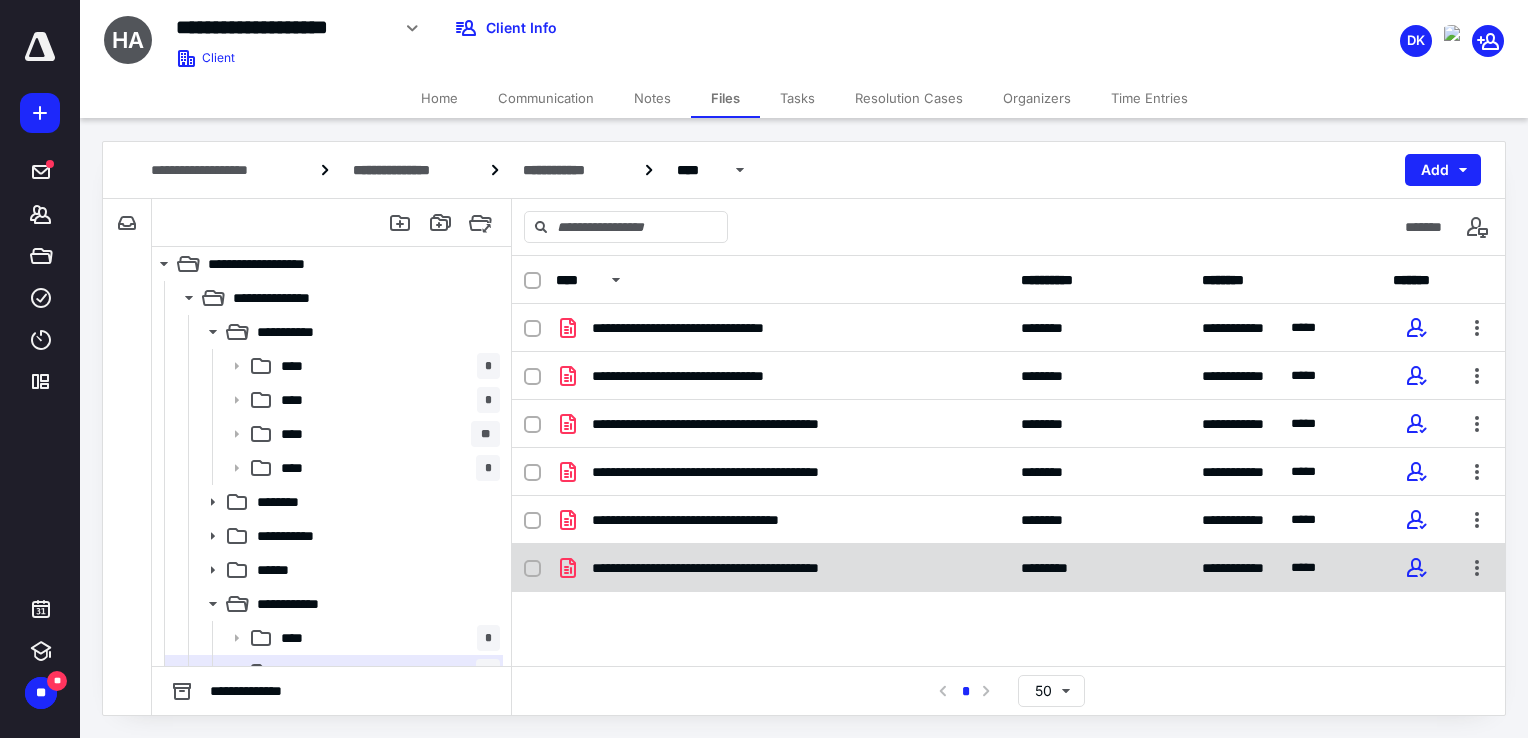 checkbox on "true" 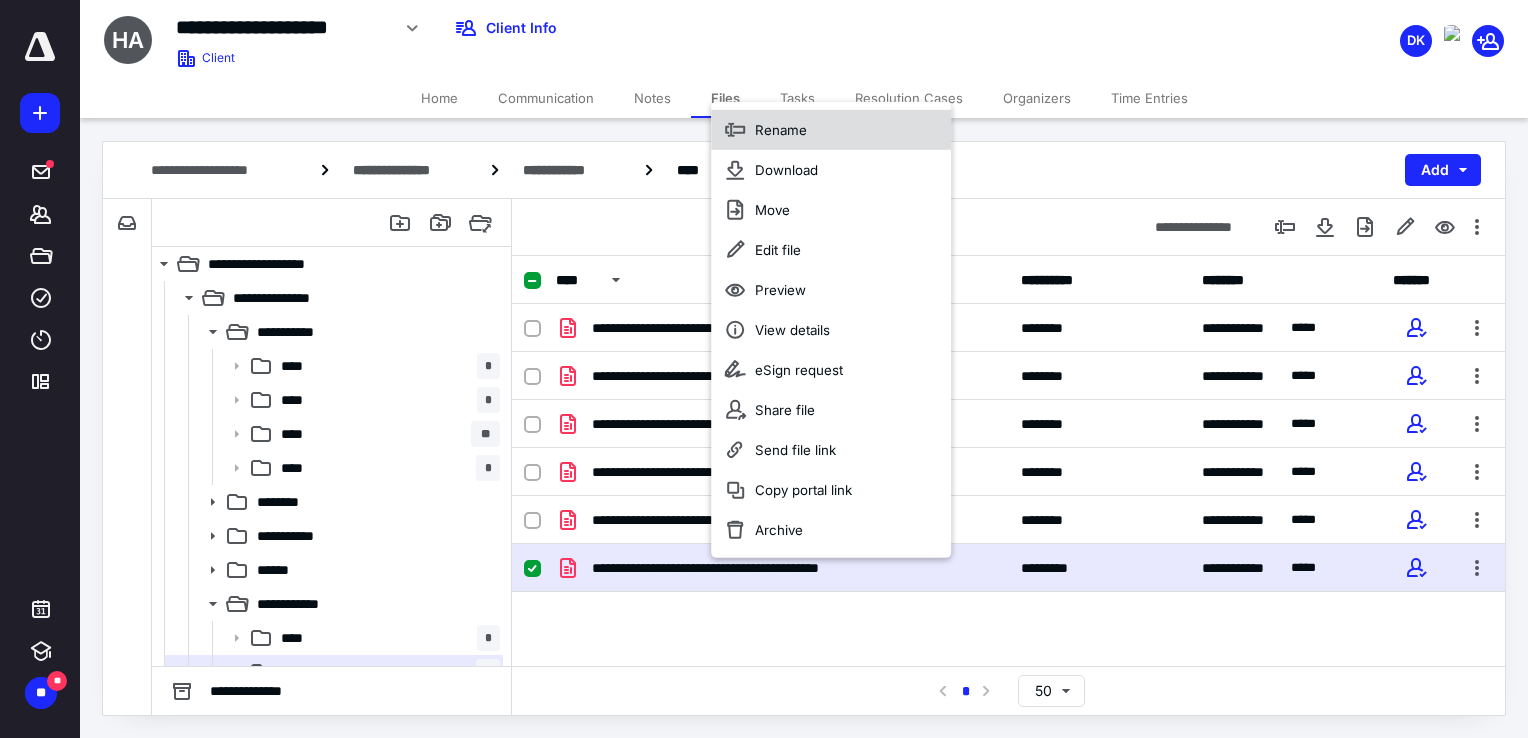 click on "Rename" at bounding box center (781, 130) 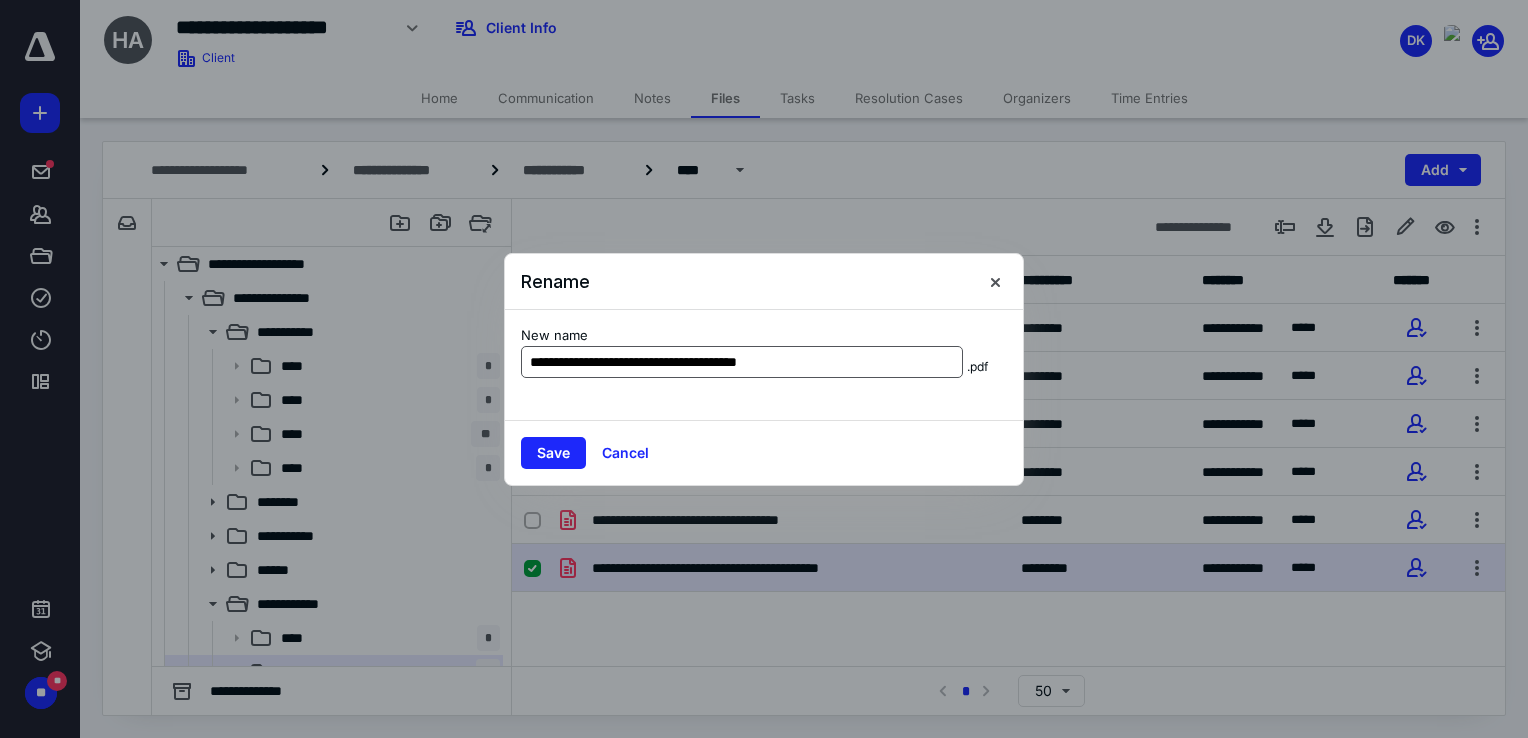 click on "**********" at bounding box center (742, 362) 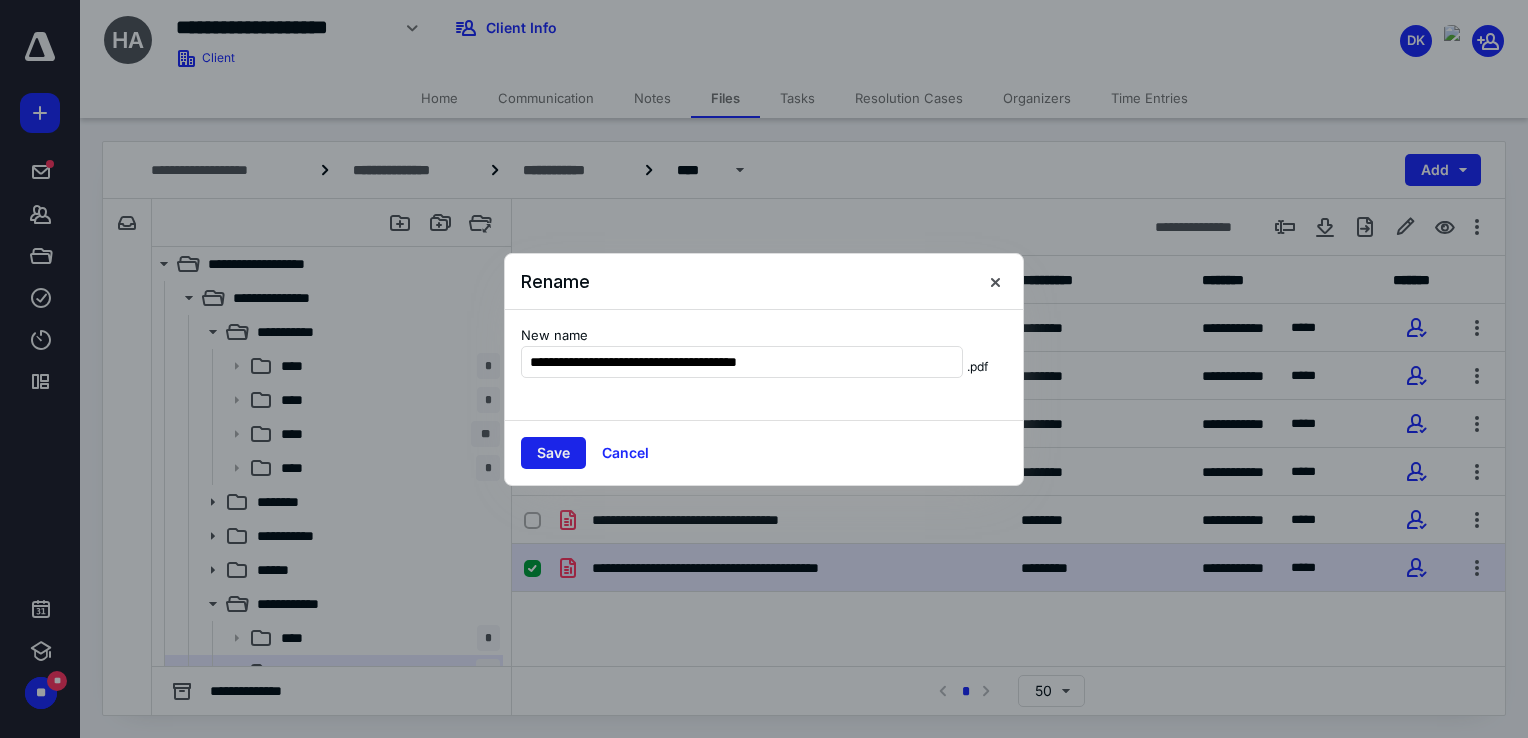 type on "**********" 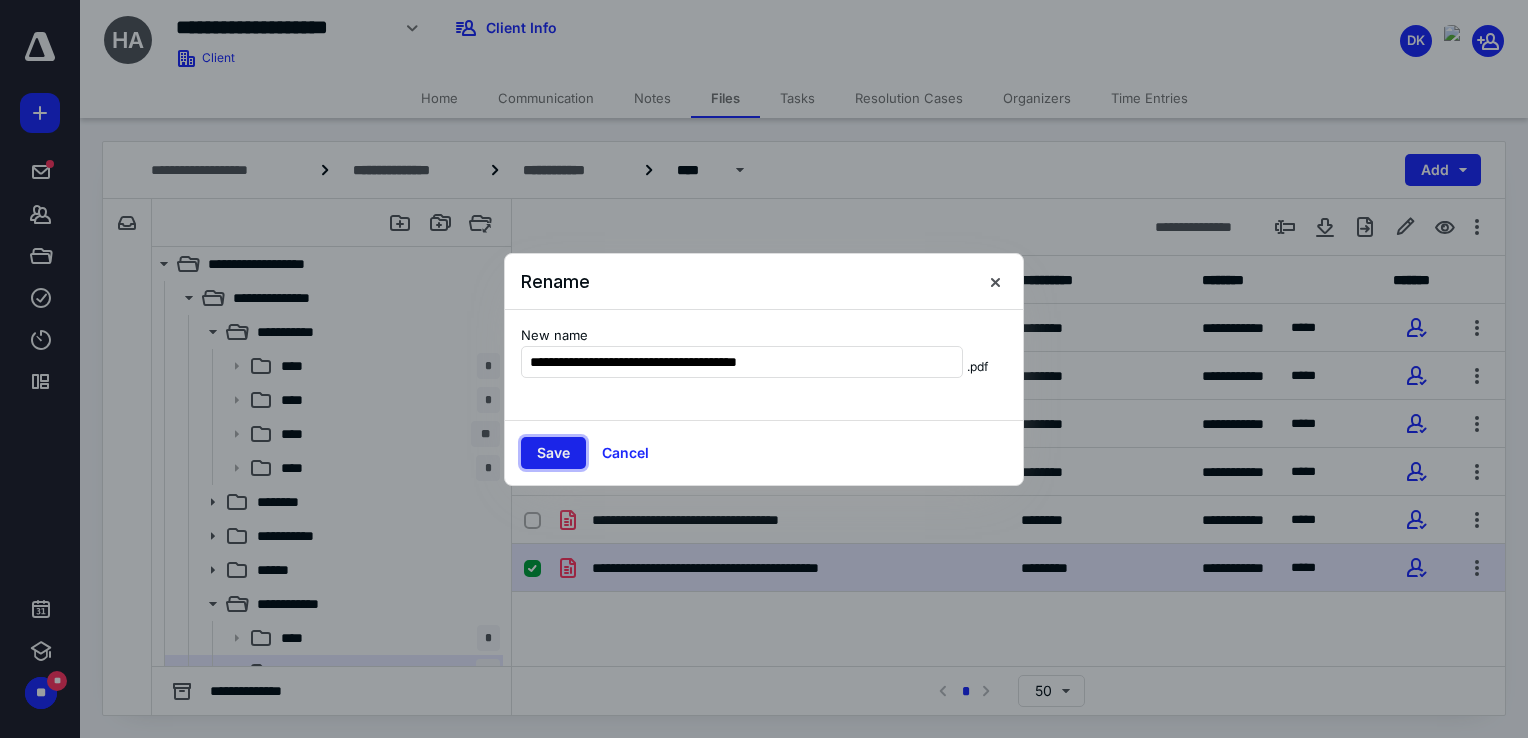click on "Save" at bounding box center (553, 453) 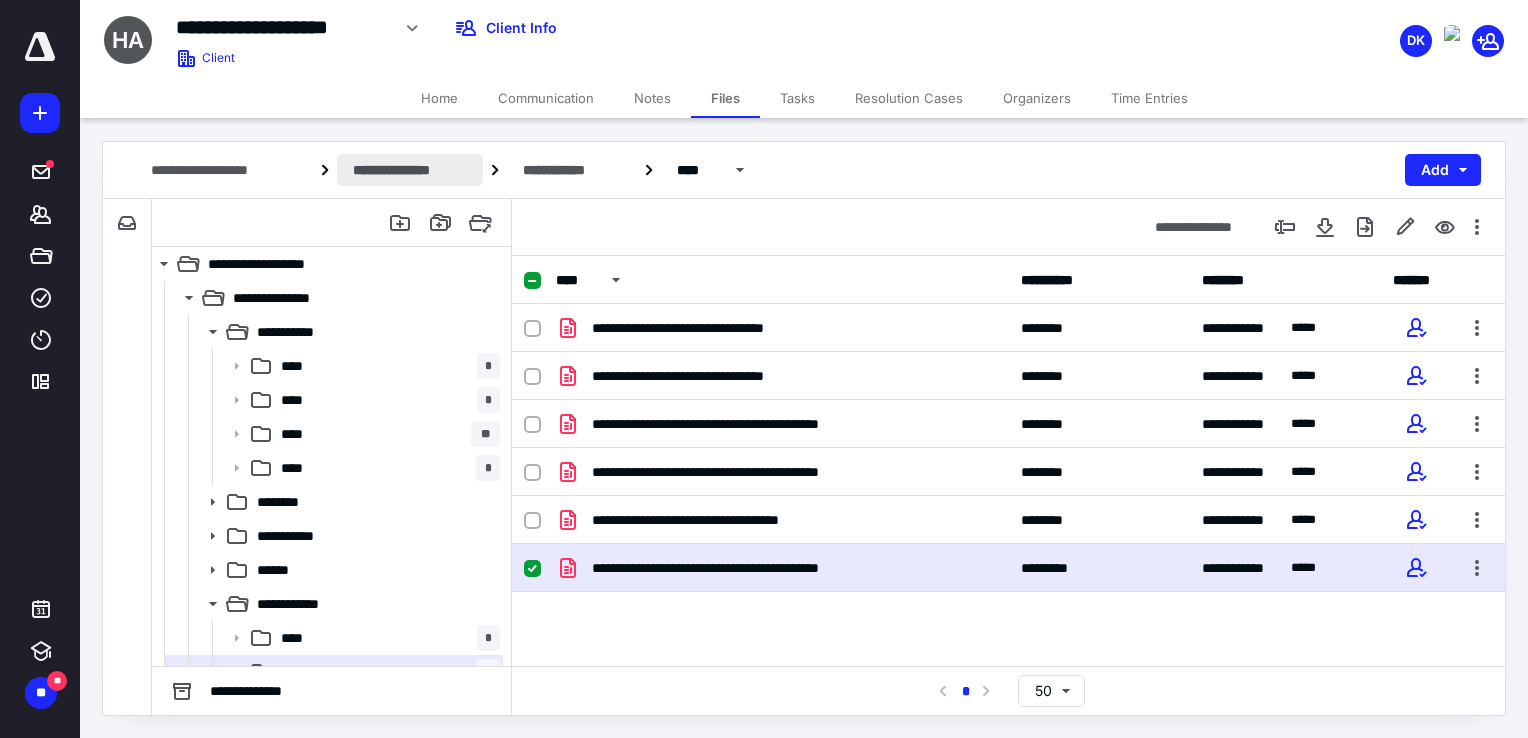 click on "**********" at bounding box center [410, 170] 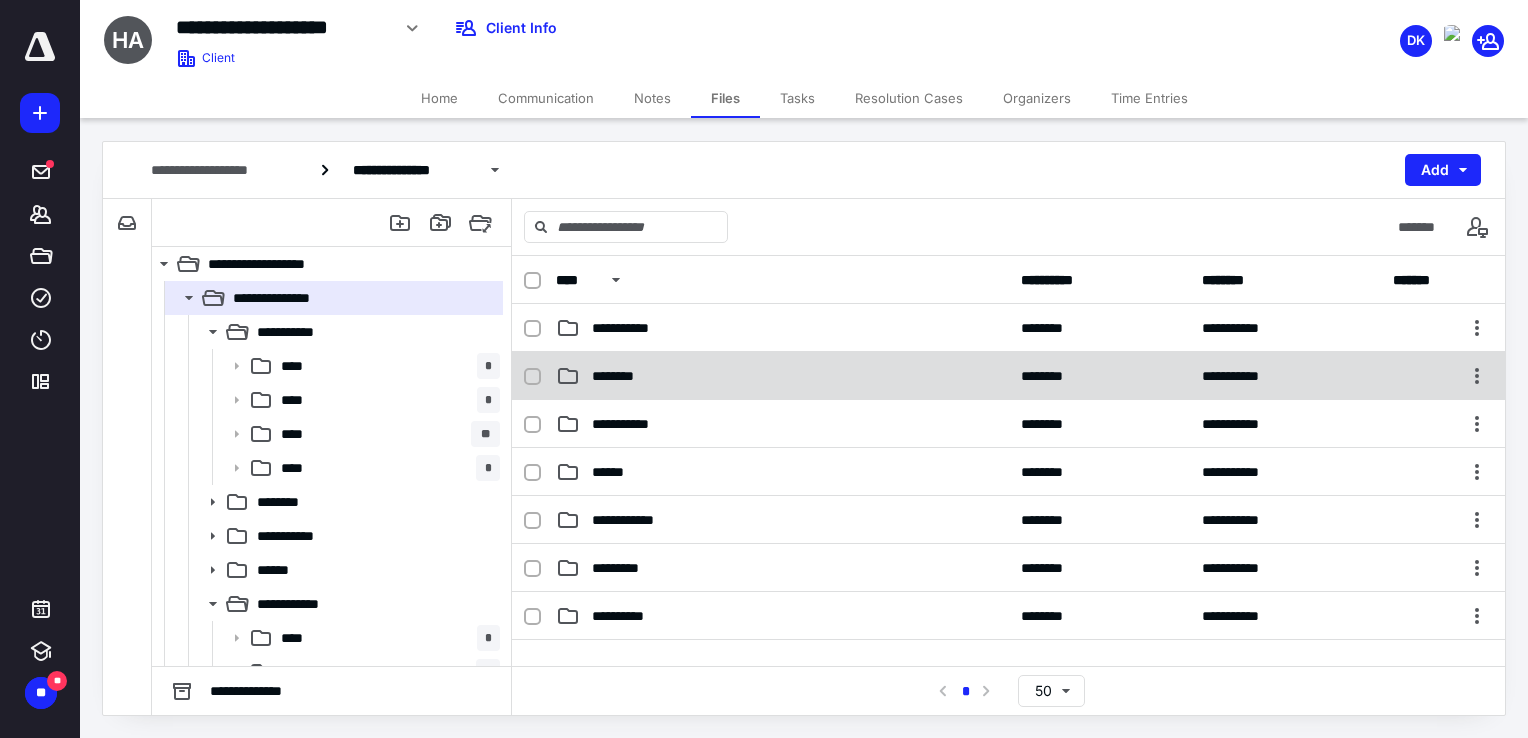 click on "********" at bounding box center (782, 376) 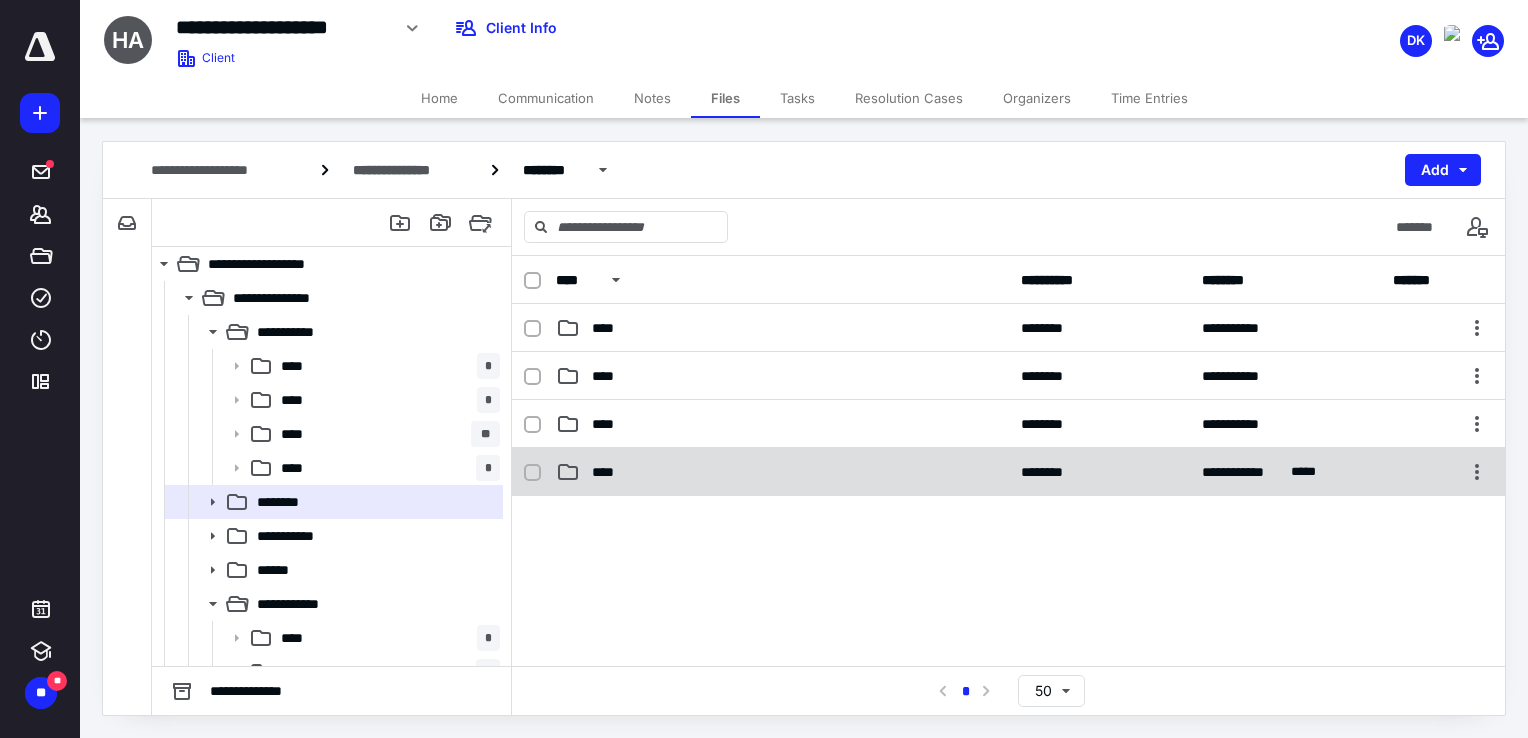 click on "****" at bounding box center (782, 472) 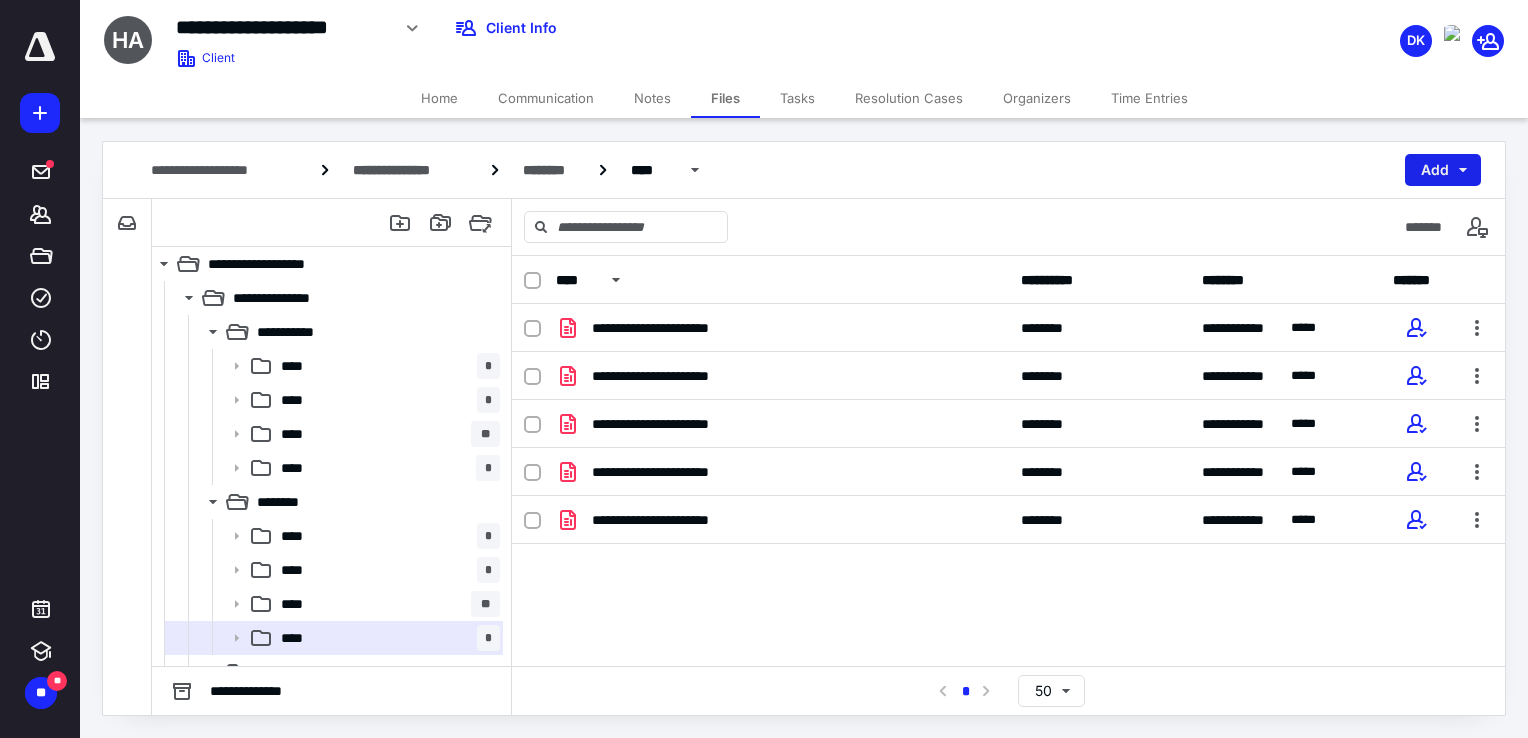 click on "Add" at bounding box center [1443, 170] 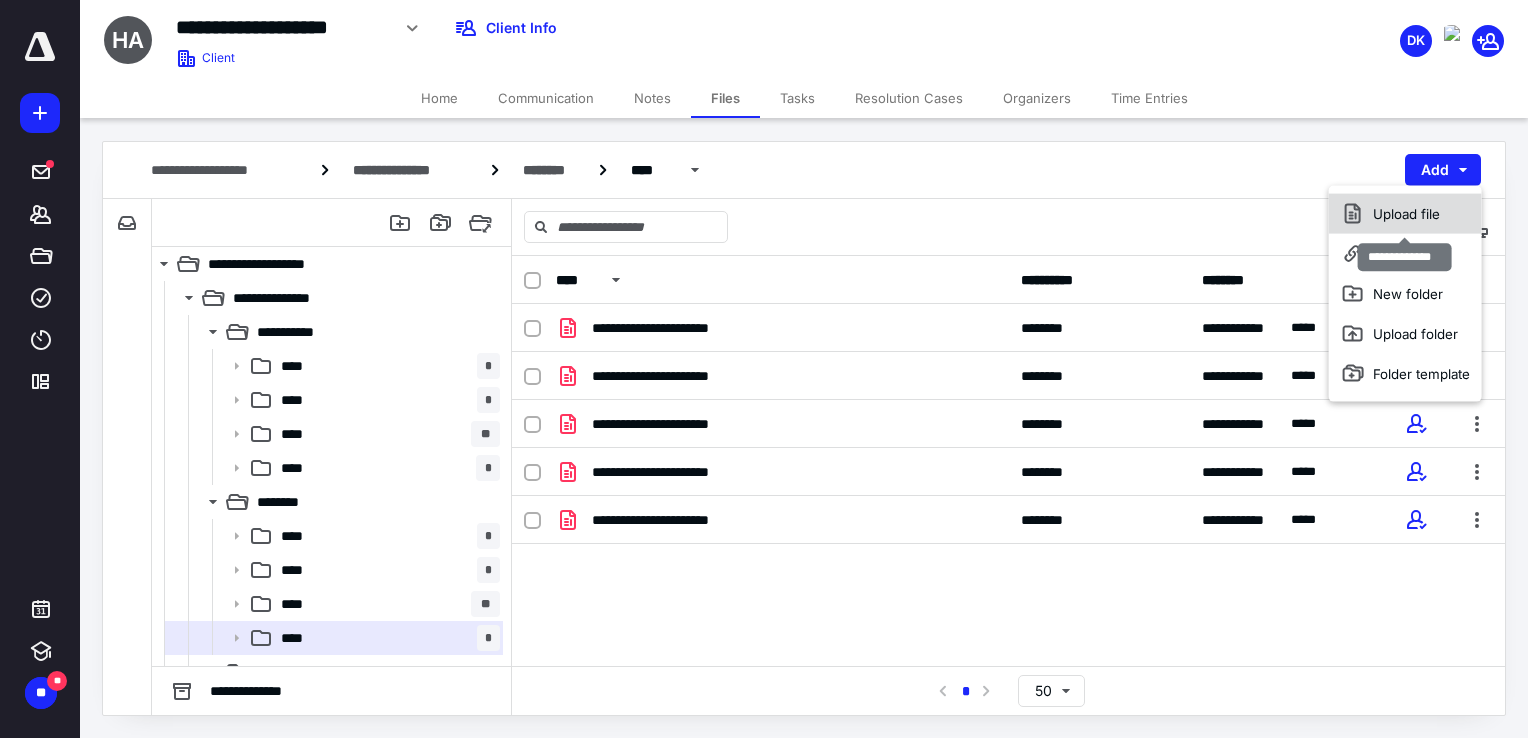 click on "Upload file" at bounding box center (1405, 214) 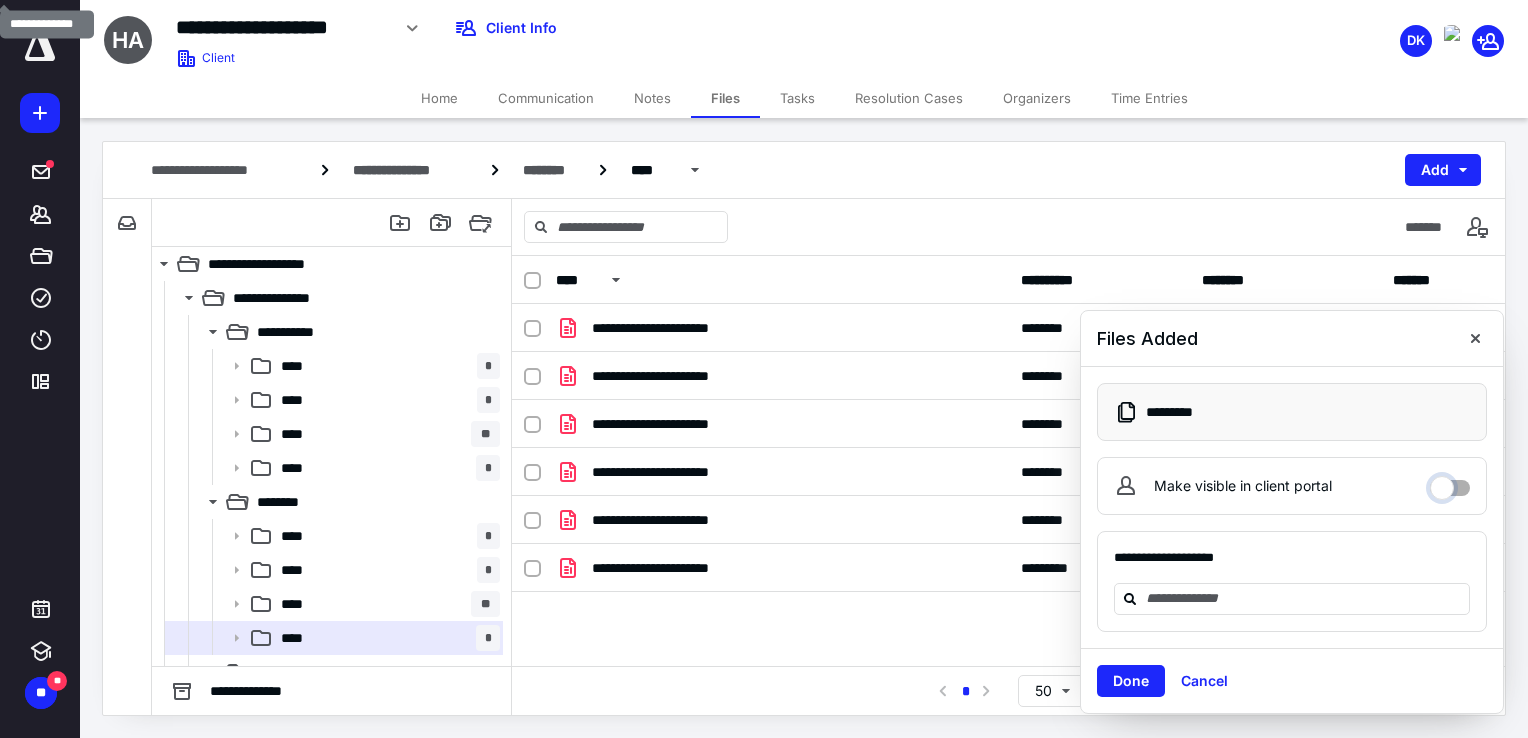 click on "Make visible in client portal" at bounding box center (1450, 483) 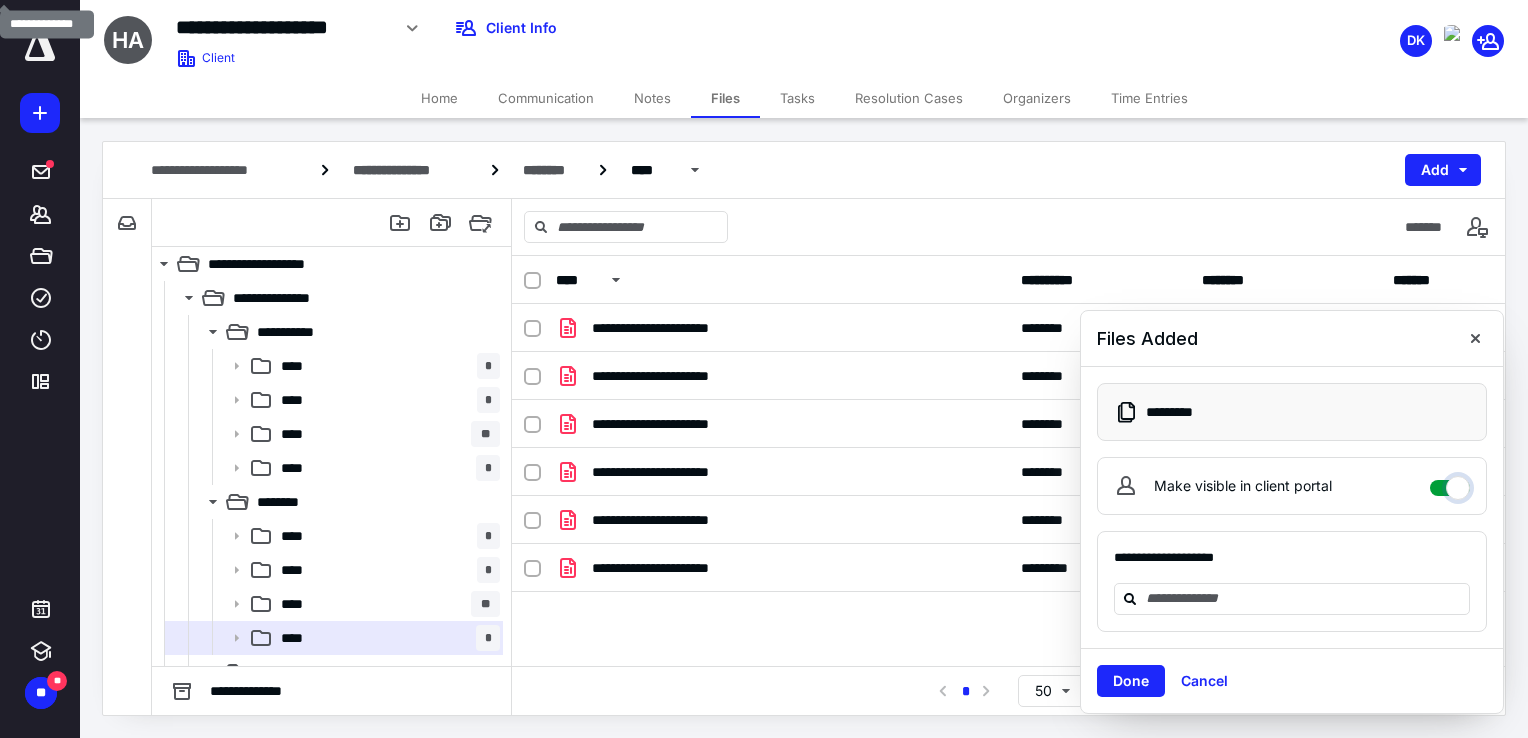 checkbox on "****" 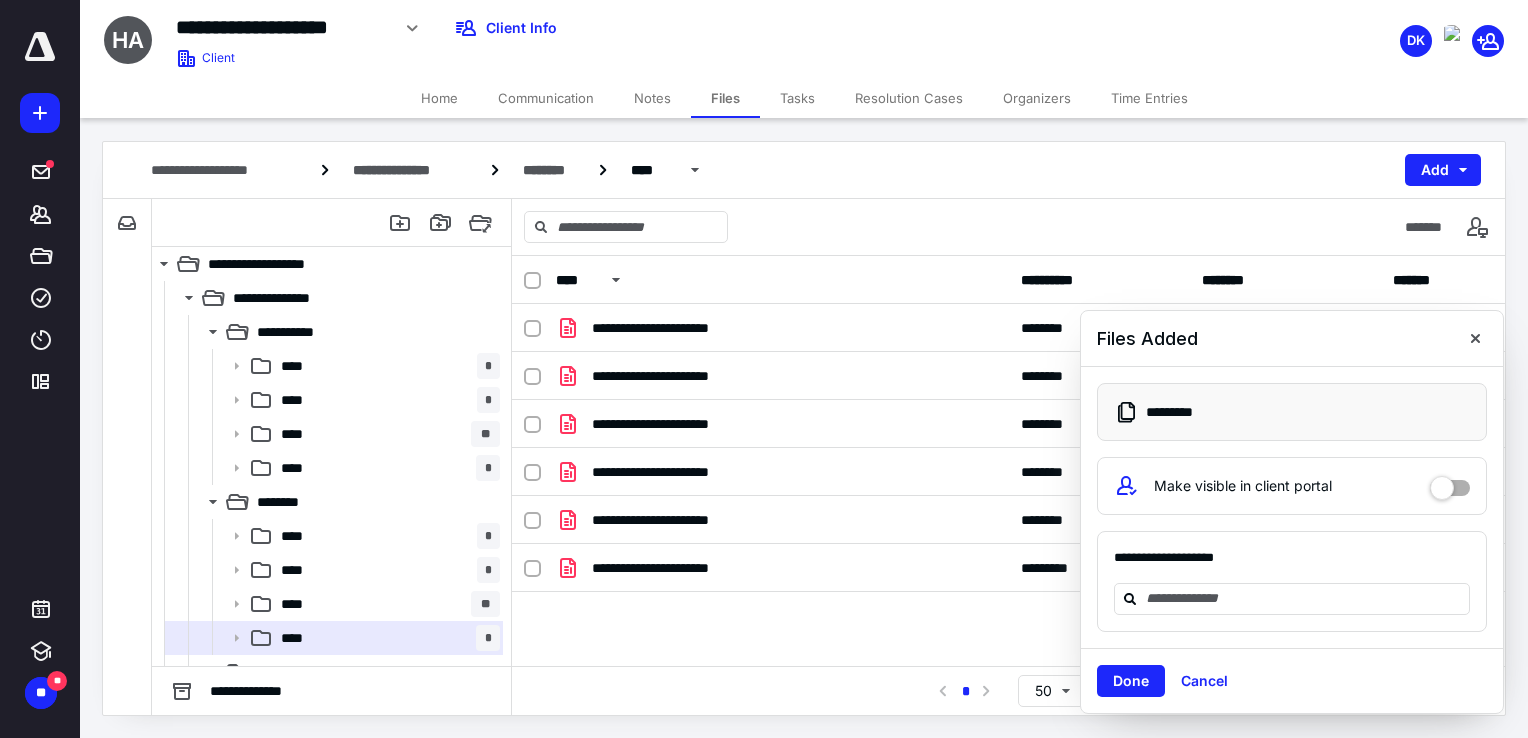click on "Cancel" at bounding box center (1204, 681) 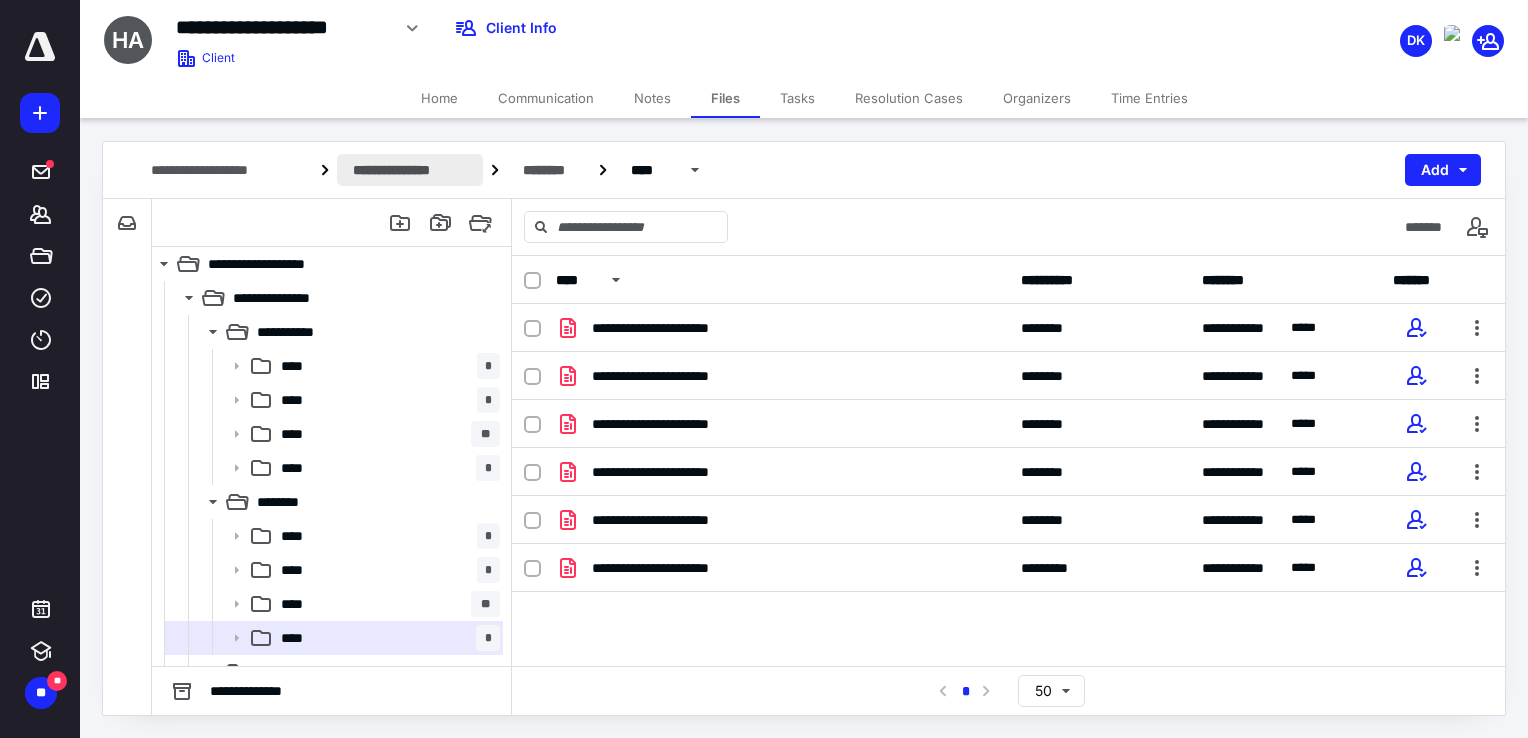 click on "**********" at bounding box center [410, 170] 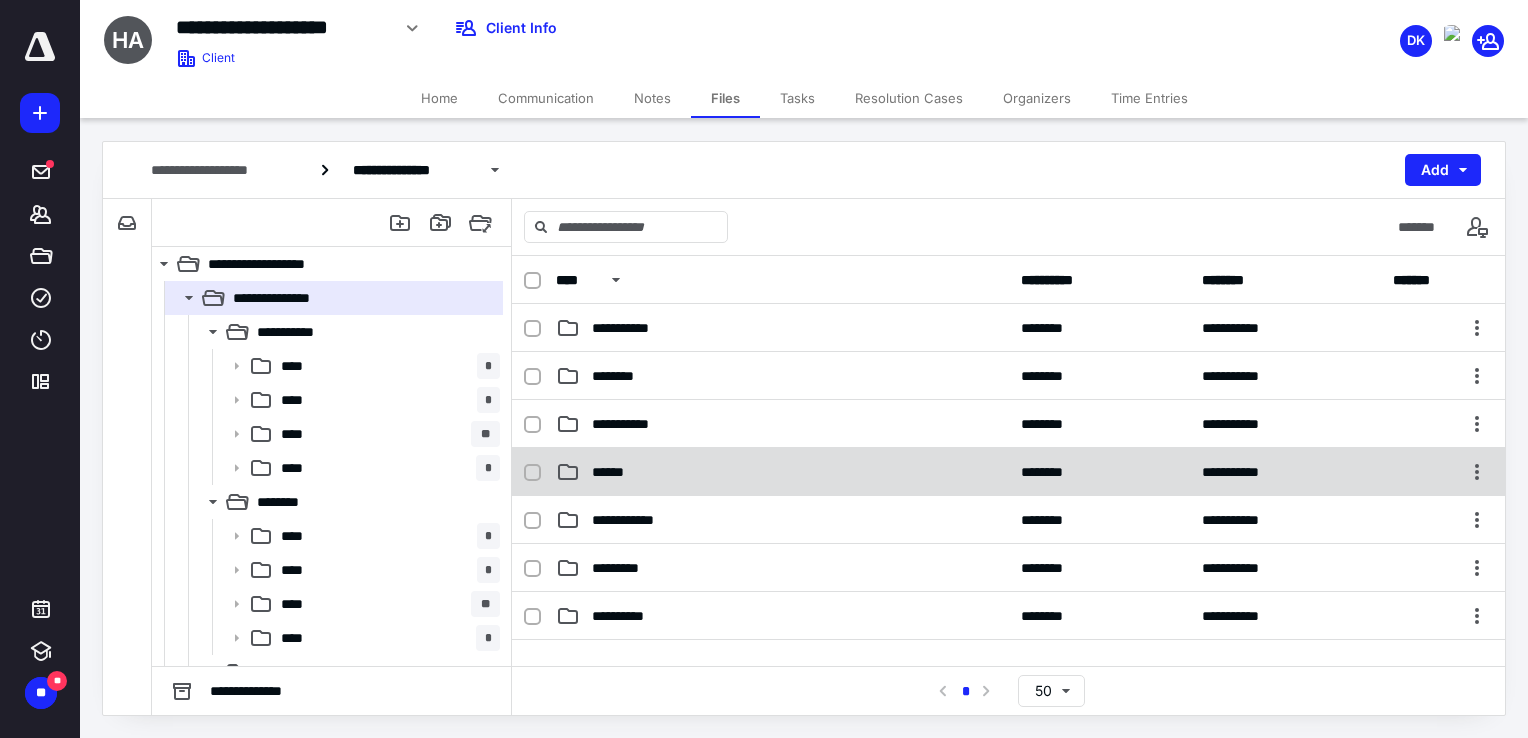 click on "******" at bounding box center (617, 472) 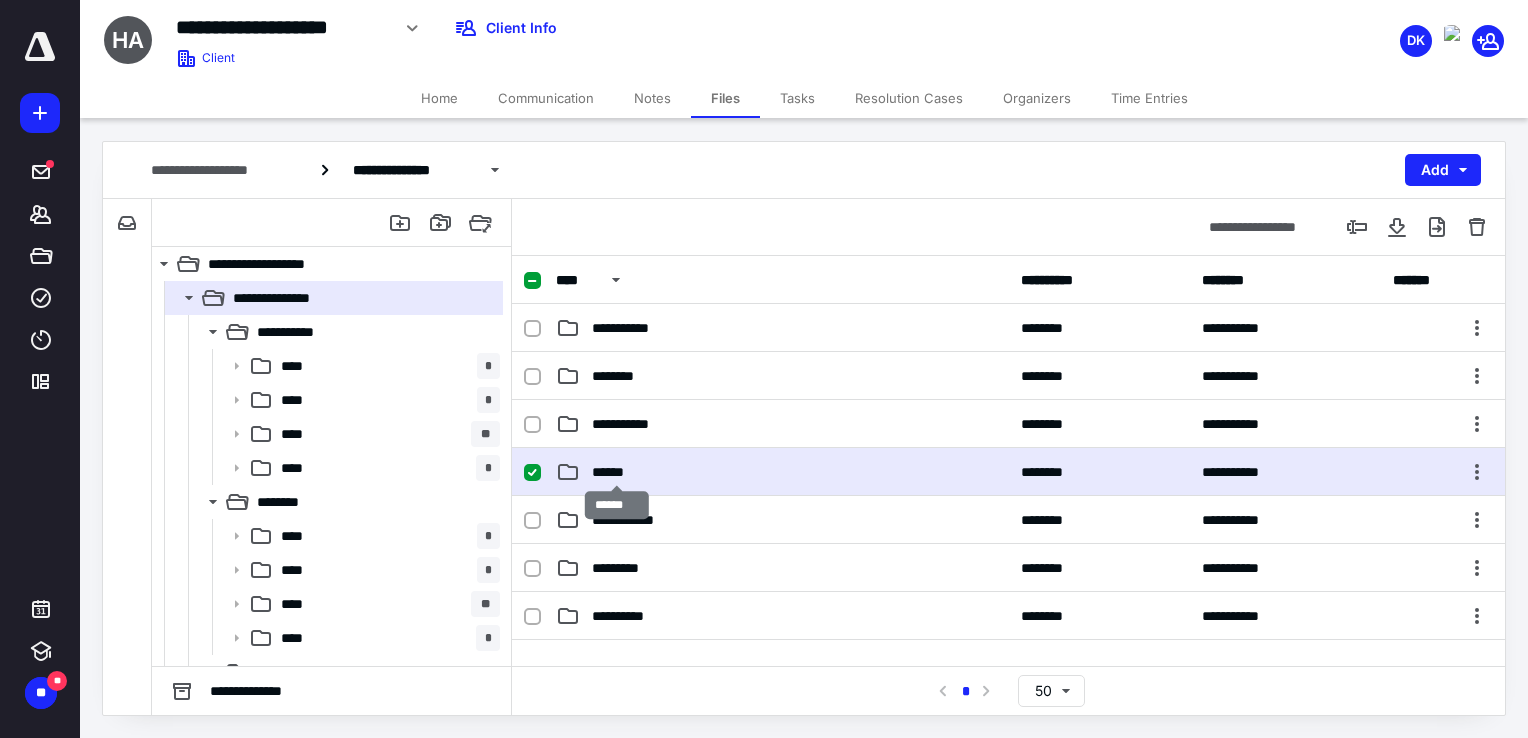 click on "******" at bounding box center (617, 472) 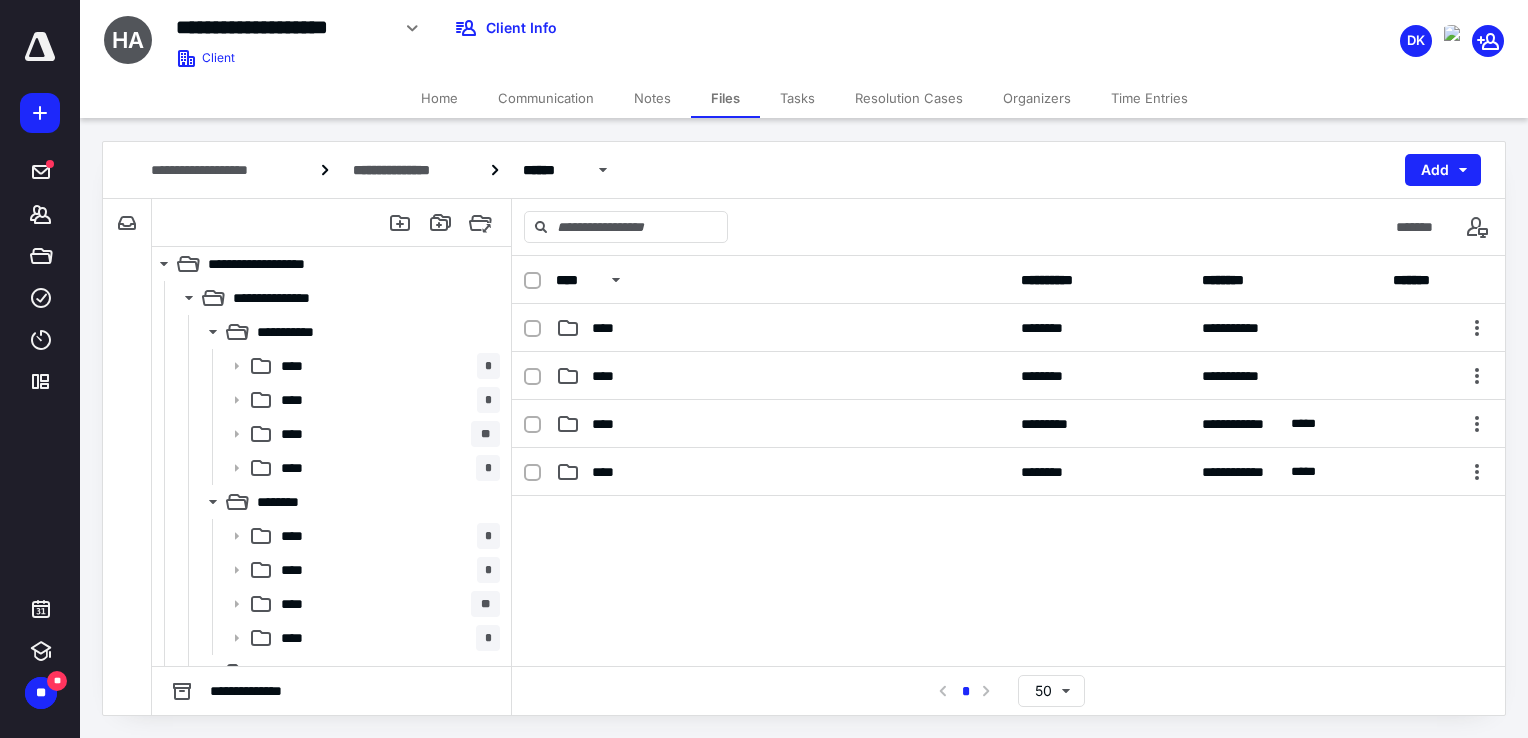 click on "****" at bounding box center [609, 472] 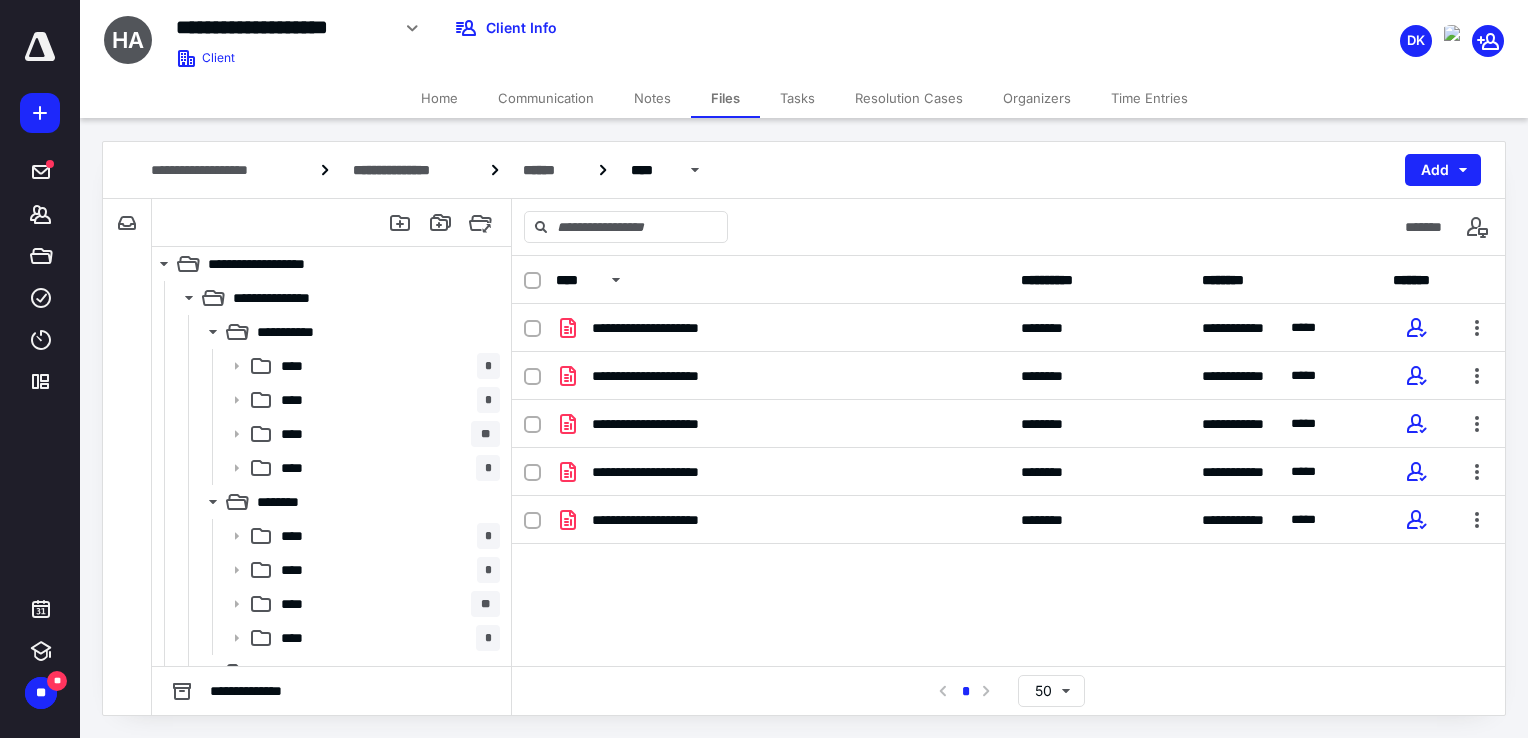 click on "**********" at bounding box center [667, 520] 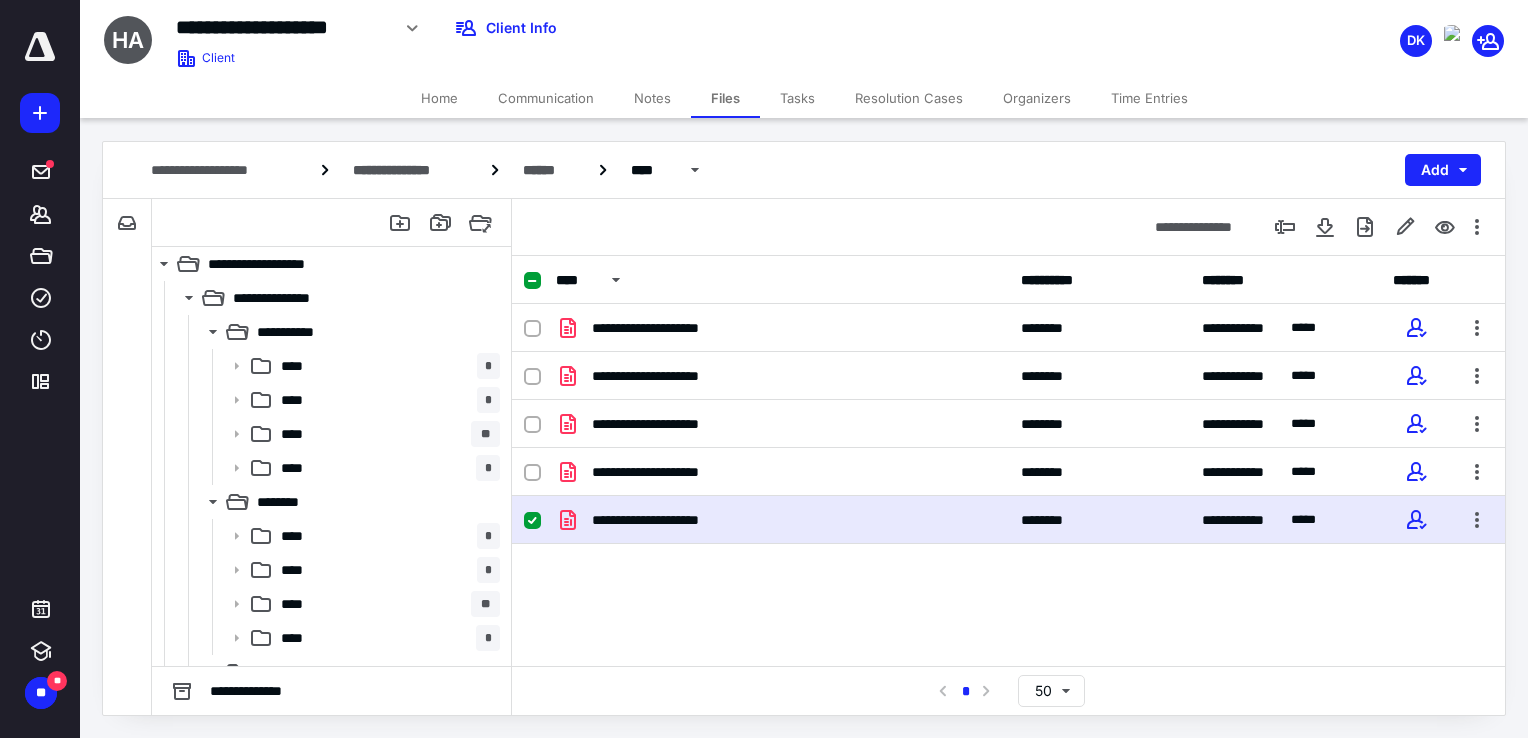 click on "**********" at bounding box center [667, 520] 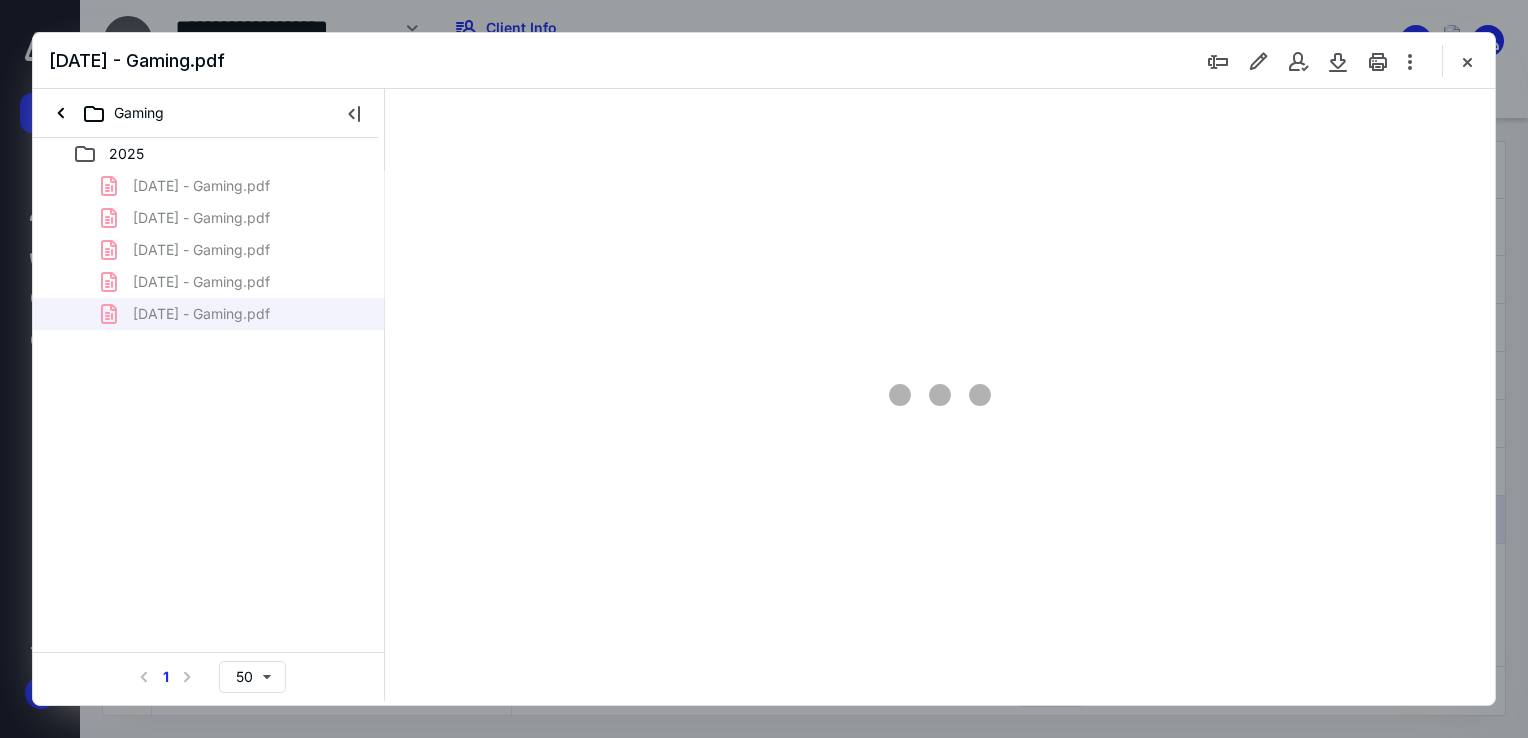 scroll, scrollTop: 0, scrollLeft: 0, axis: both 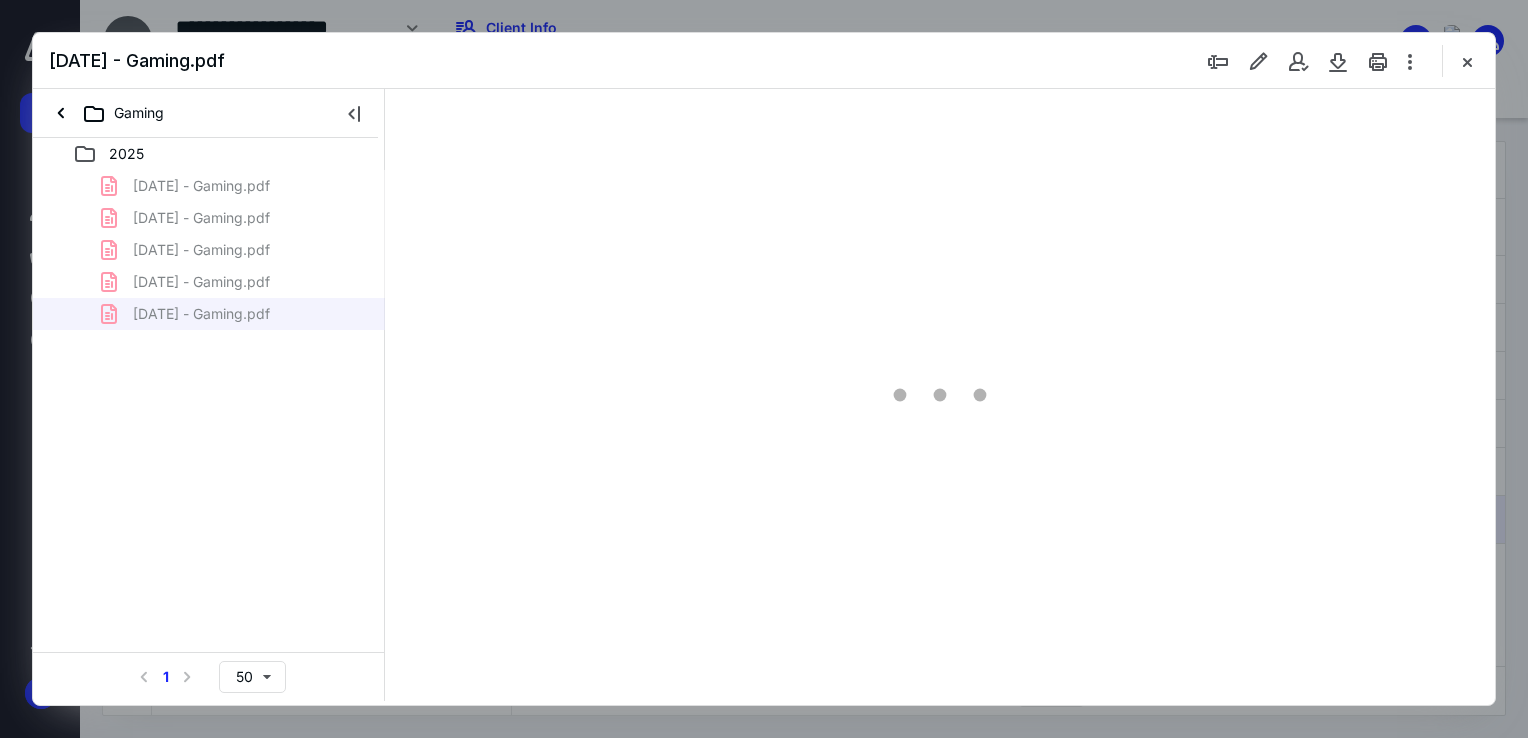 type on "64" 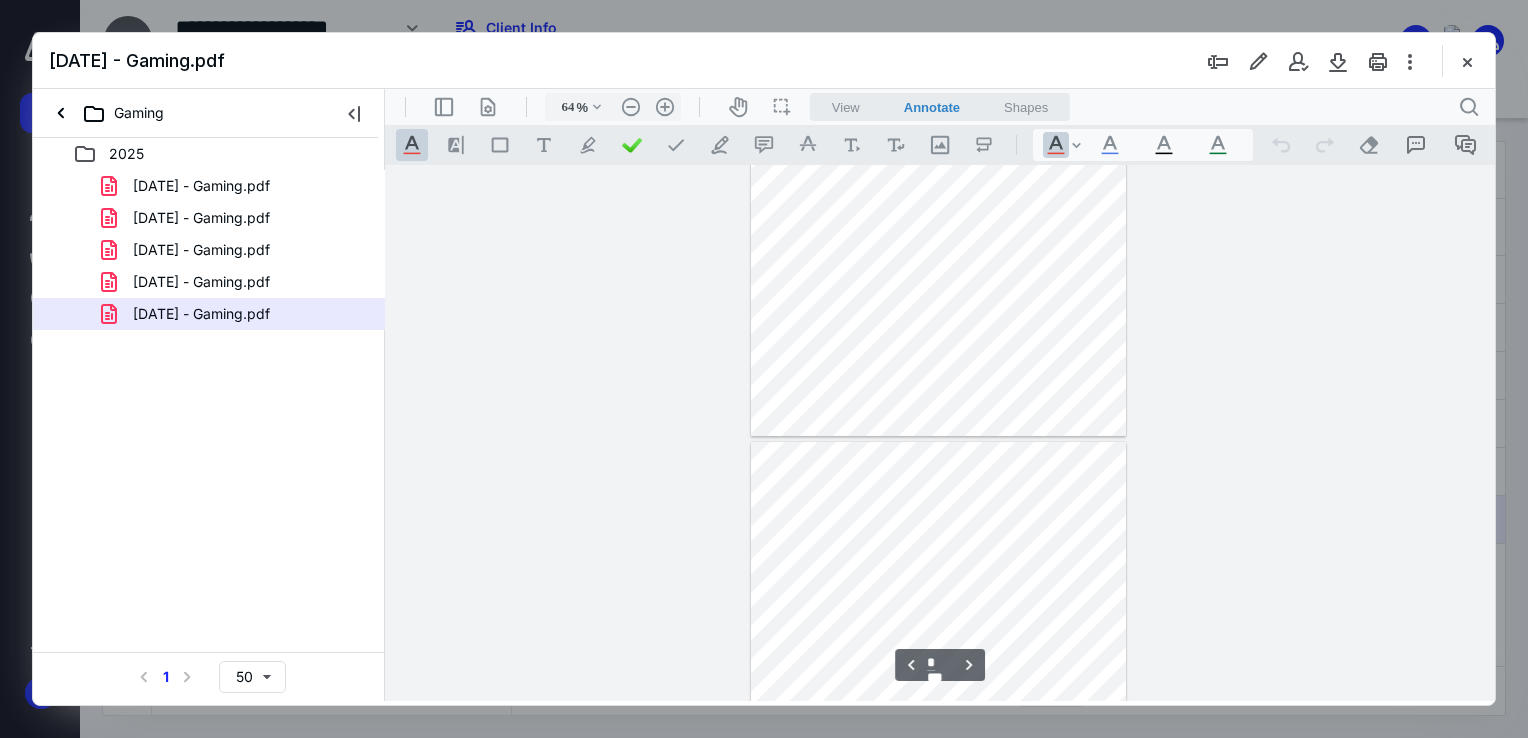 type on "*" 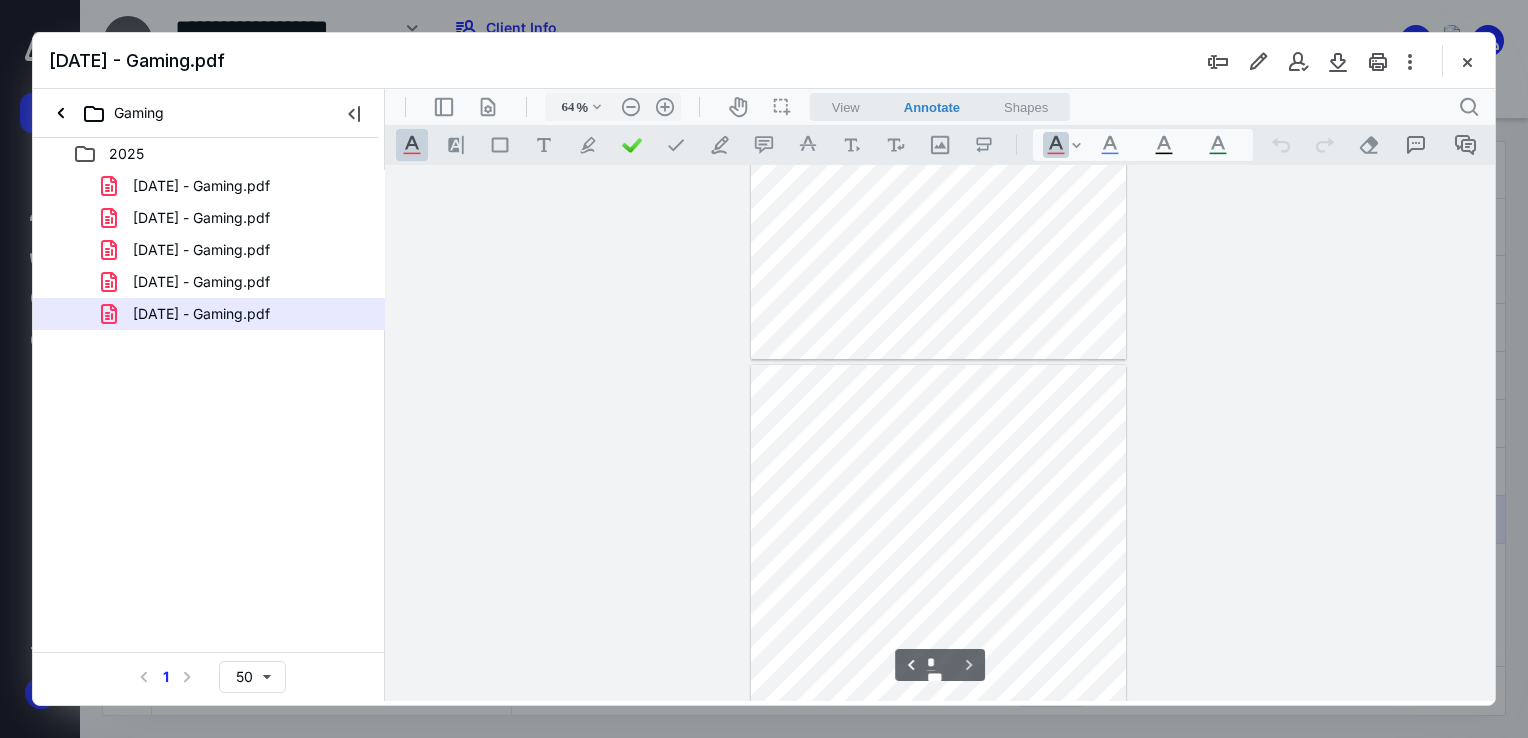 scroll, scrollTop: 1074, scrollLeft: 0, axis: vertical 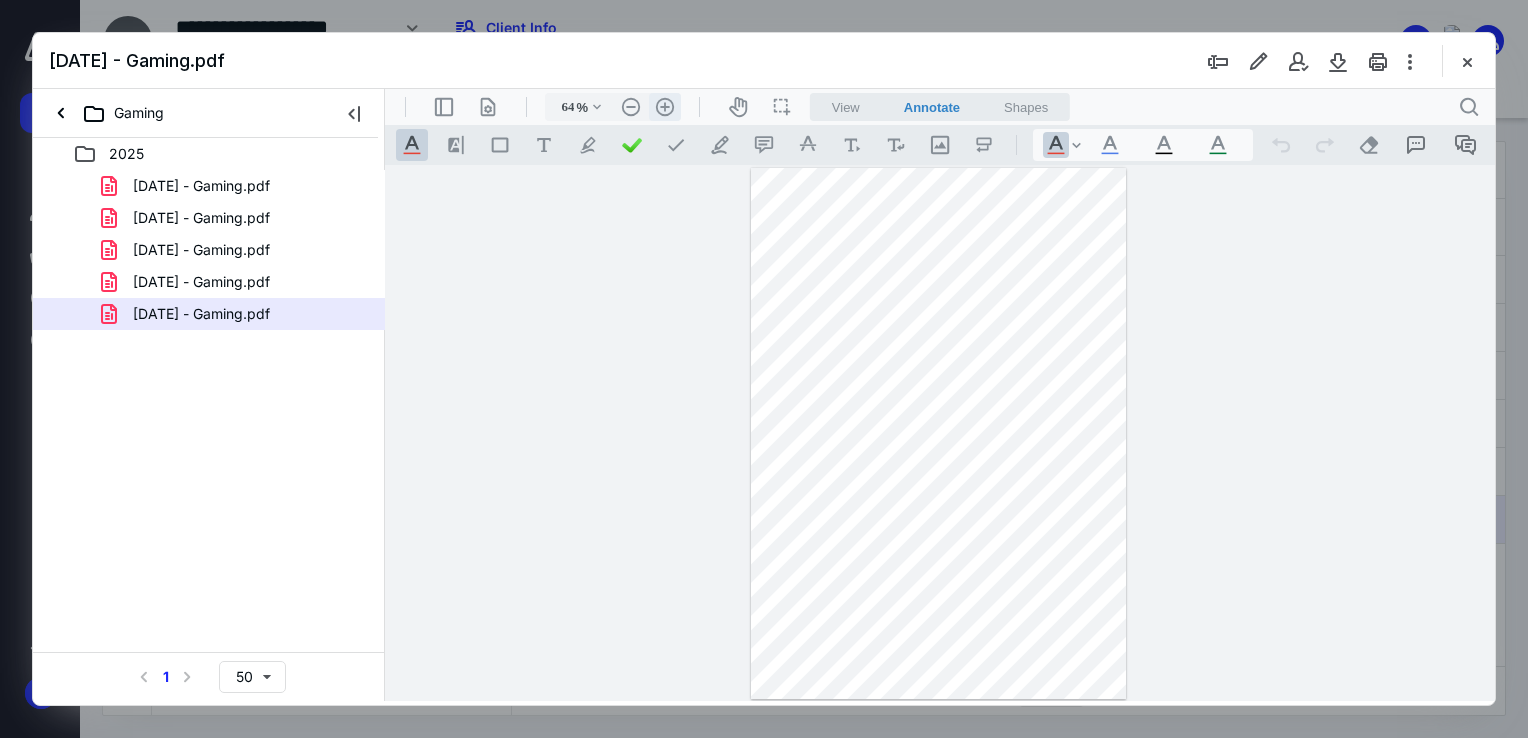 click on ".cls-1{fill:#abb0c4;} icon - header - zoom - in - line" at bounding box center (665, 107) 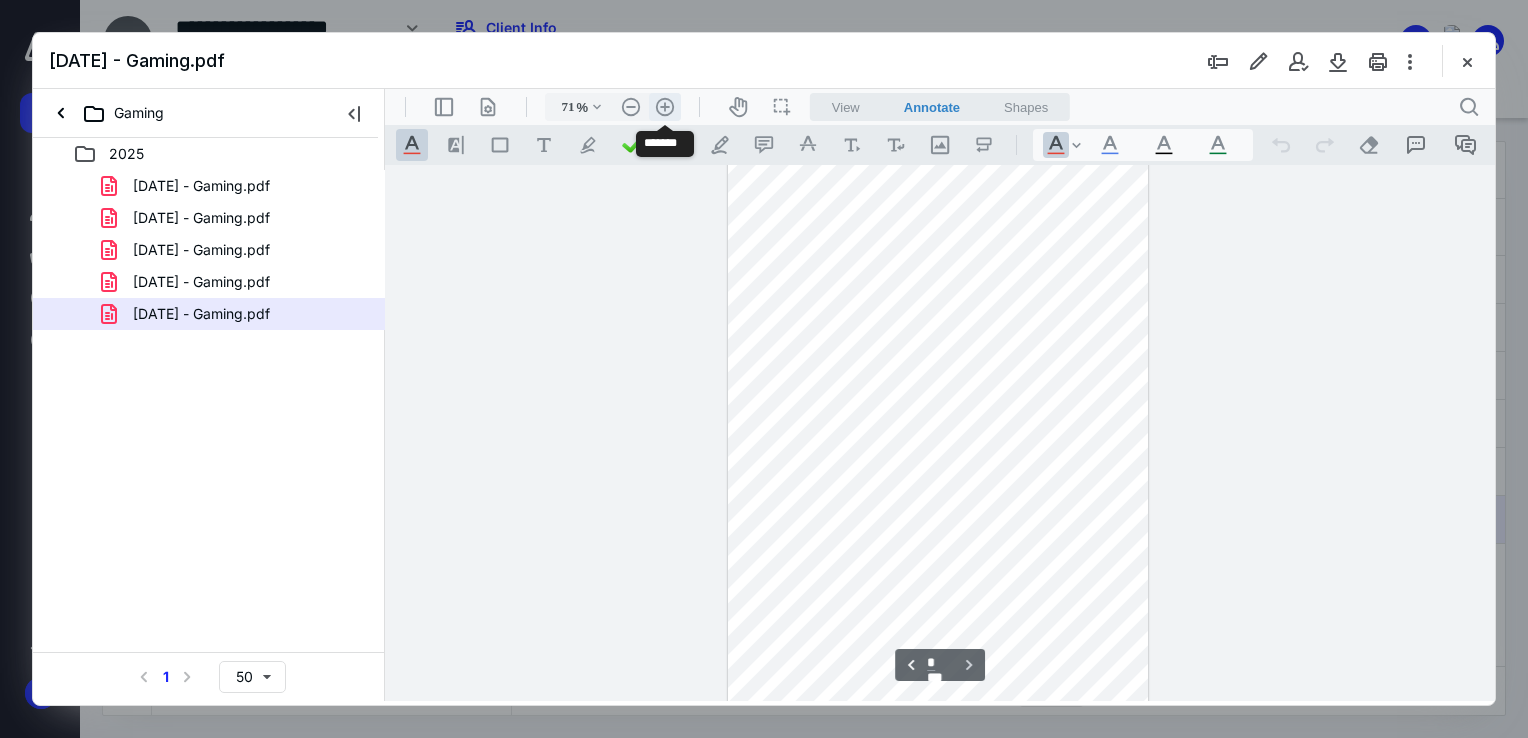 click on ".cls-1{fill:#abb0c4;} icon - header - zoom - in - line" at bounding box center (665, 107) 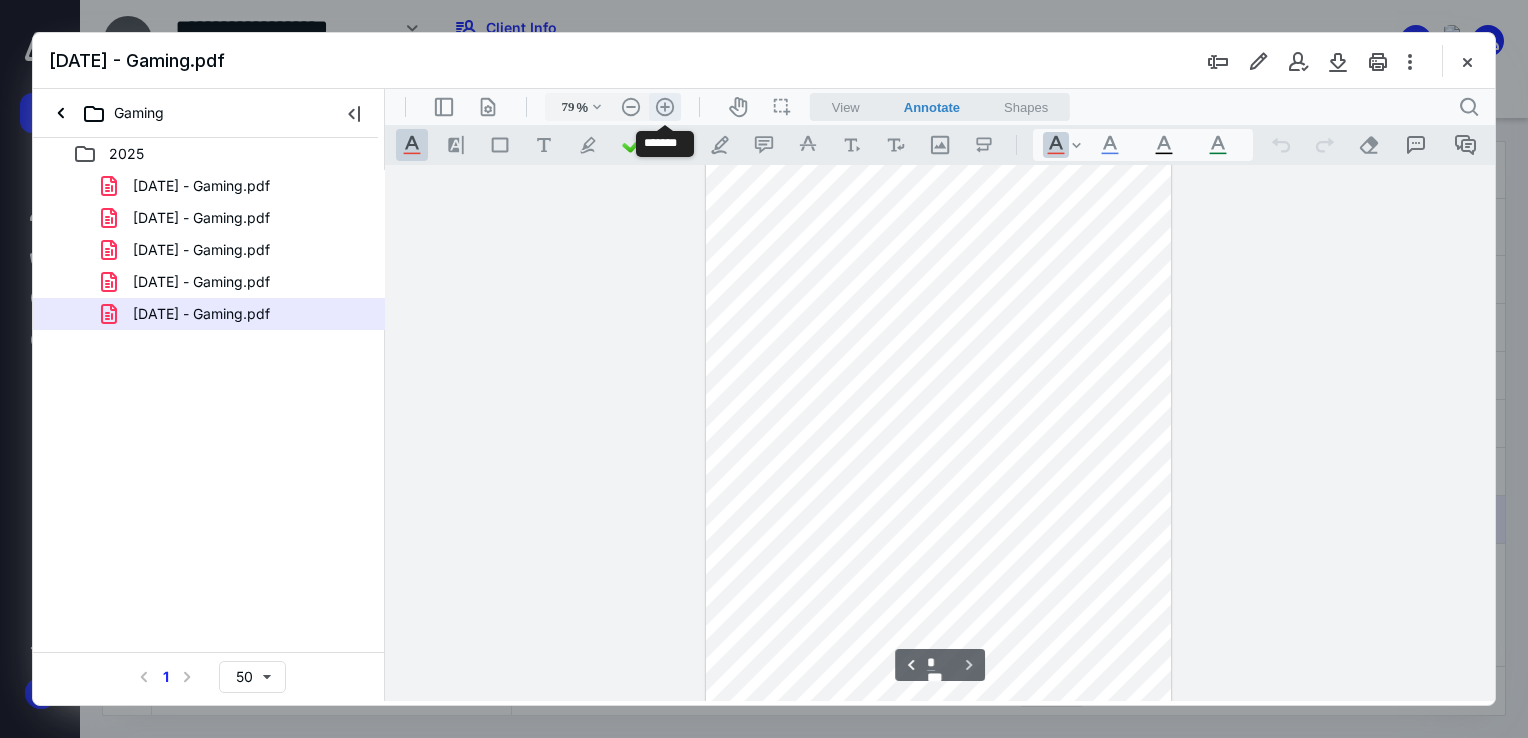 click on ".cls-1{fill:#abb0c4;} icon - header - zoom - in - line" at bounding box center [665, 107] 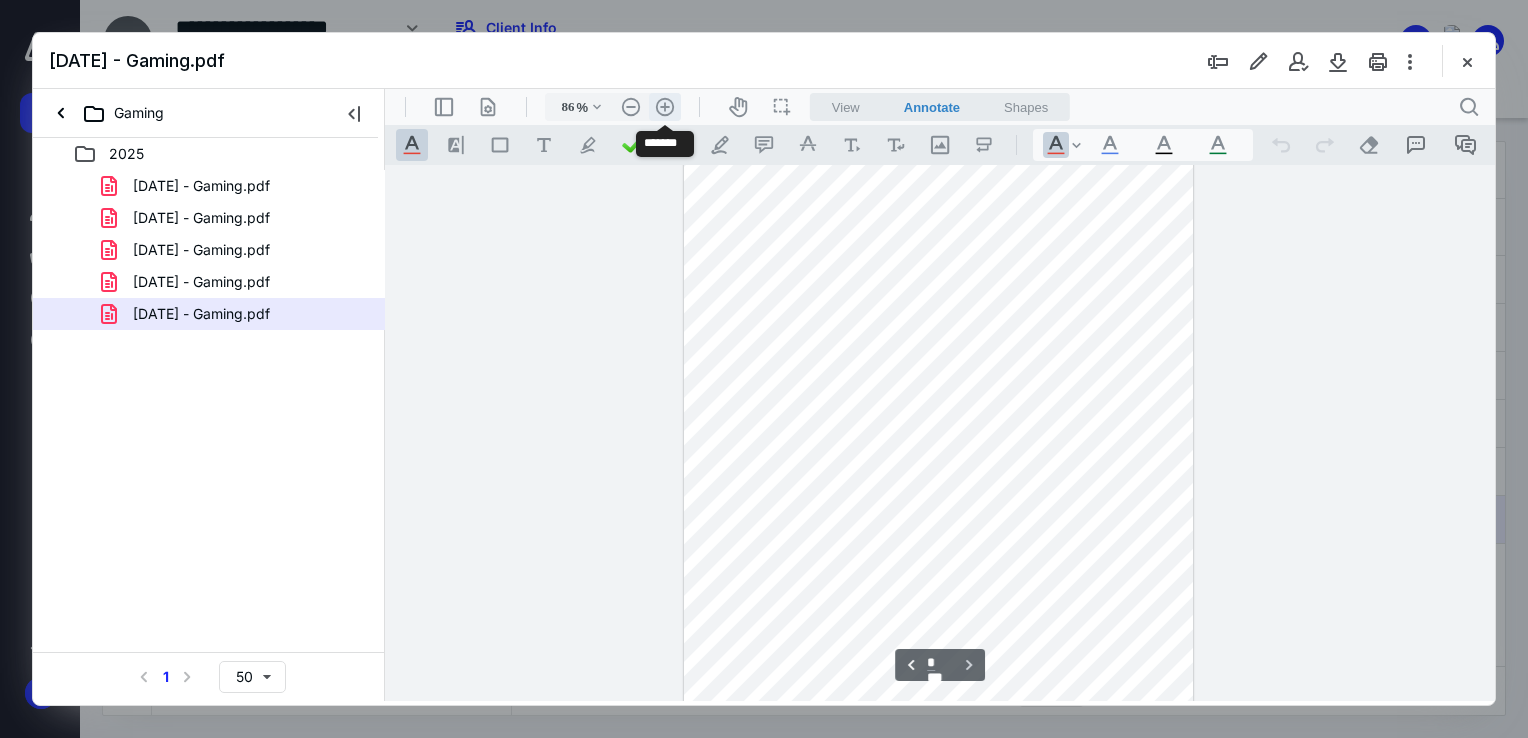 click on ".cls-1{fill:#abb0c4;} icon - header - zoom - in - line" at bounding box center [665, 107] 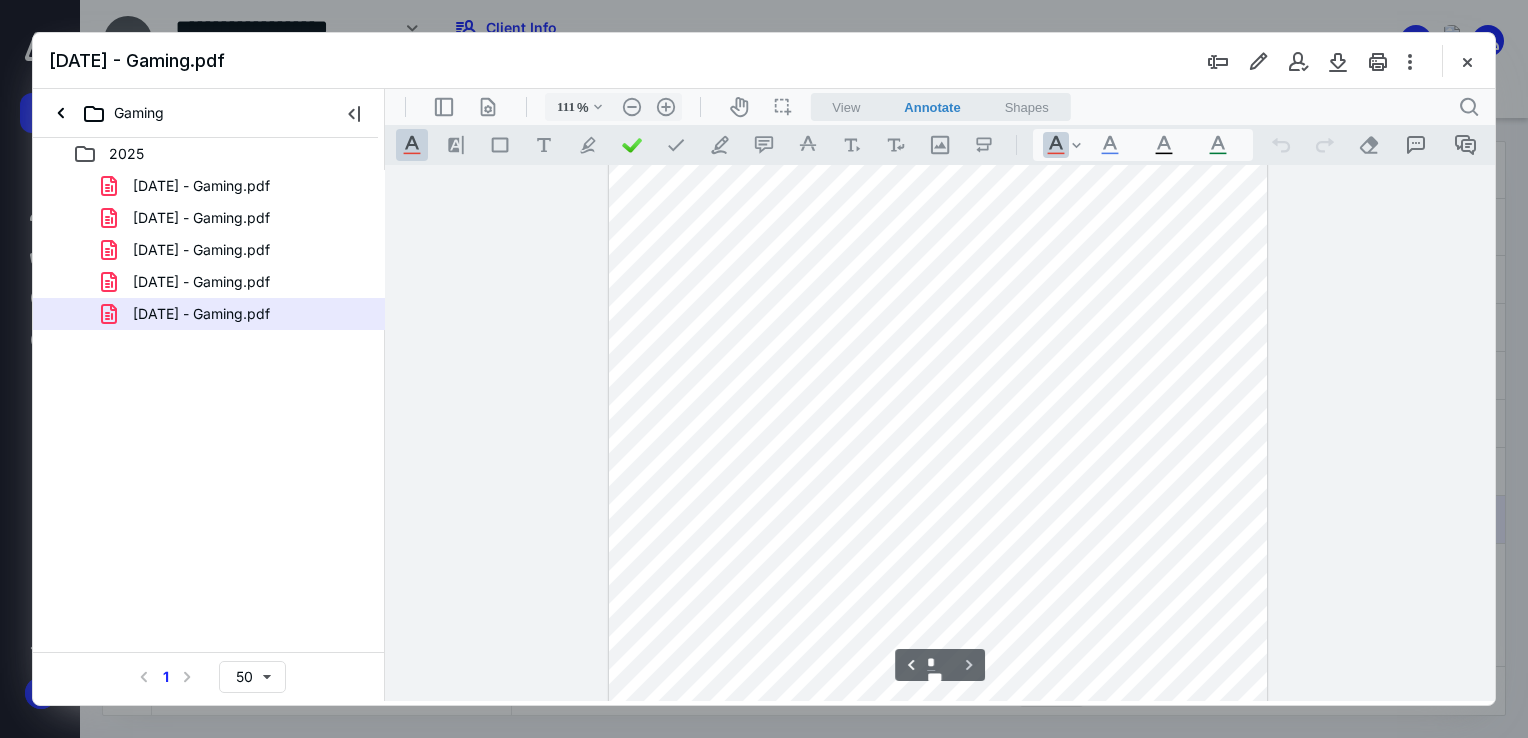 scroll, scrollTop: 2256, scrollLeft: 0, axis: vertical 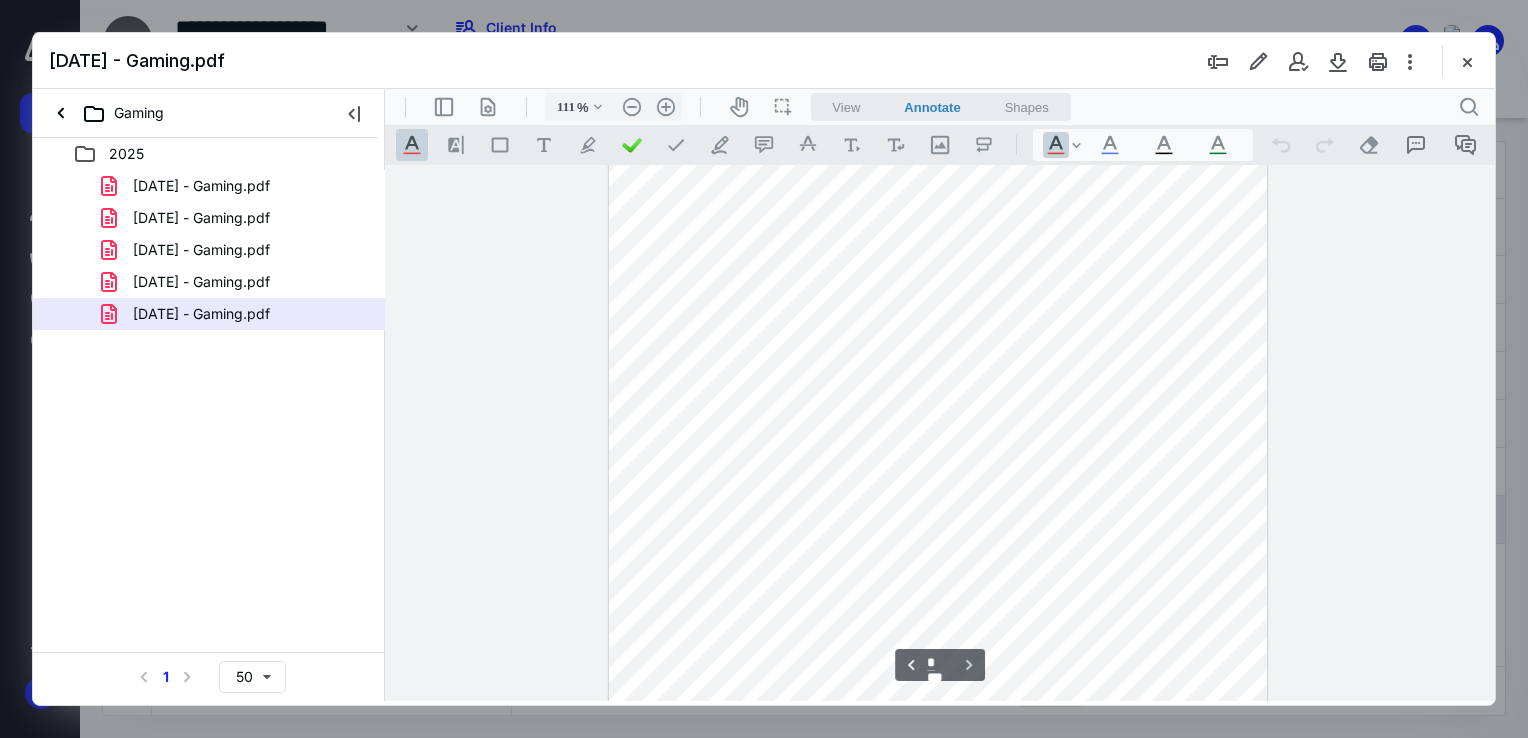 type 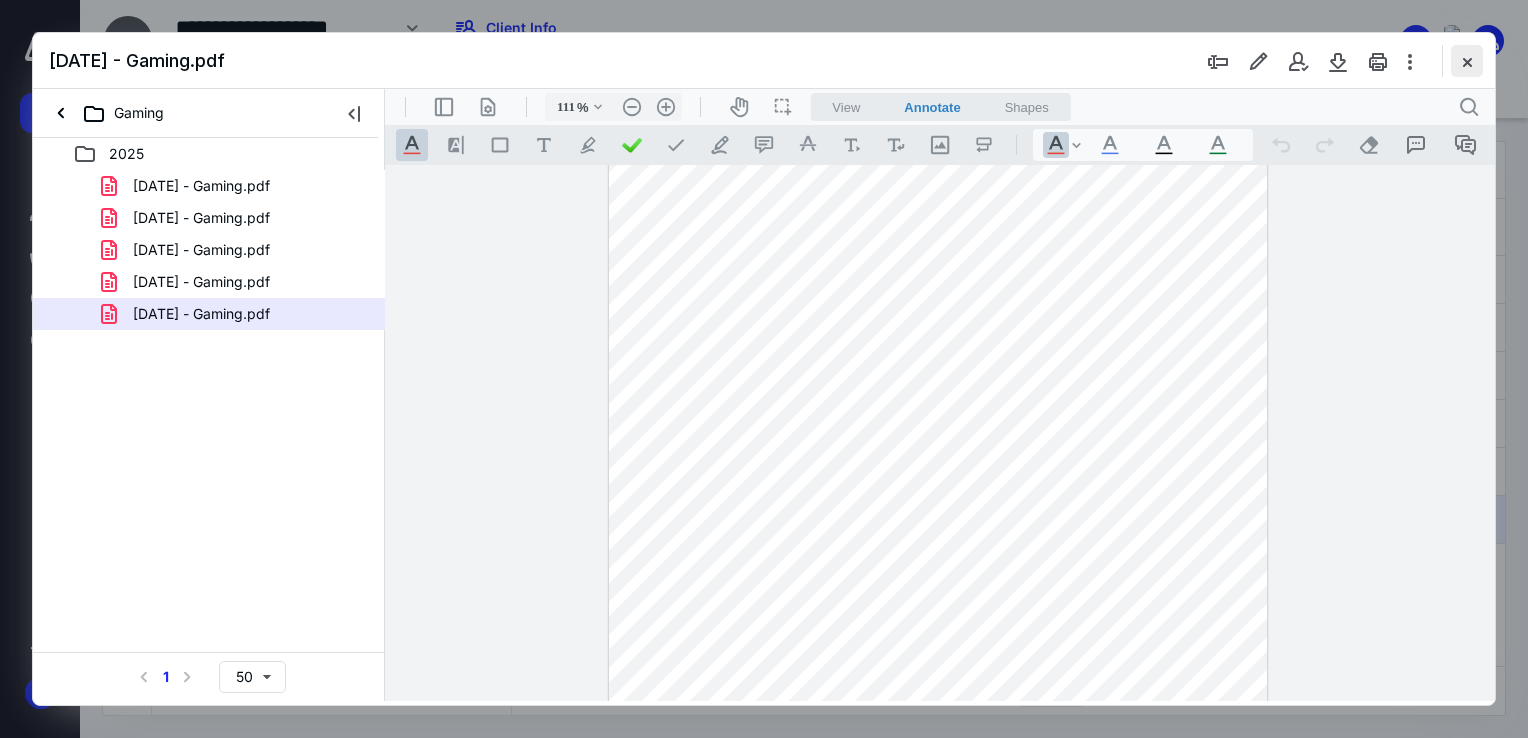 click at bounding box center (1467, 61) 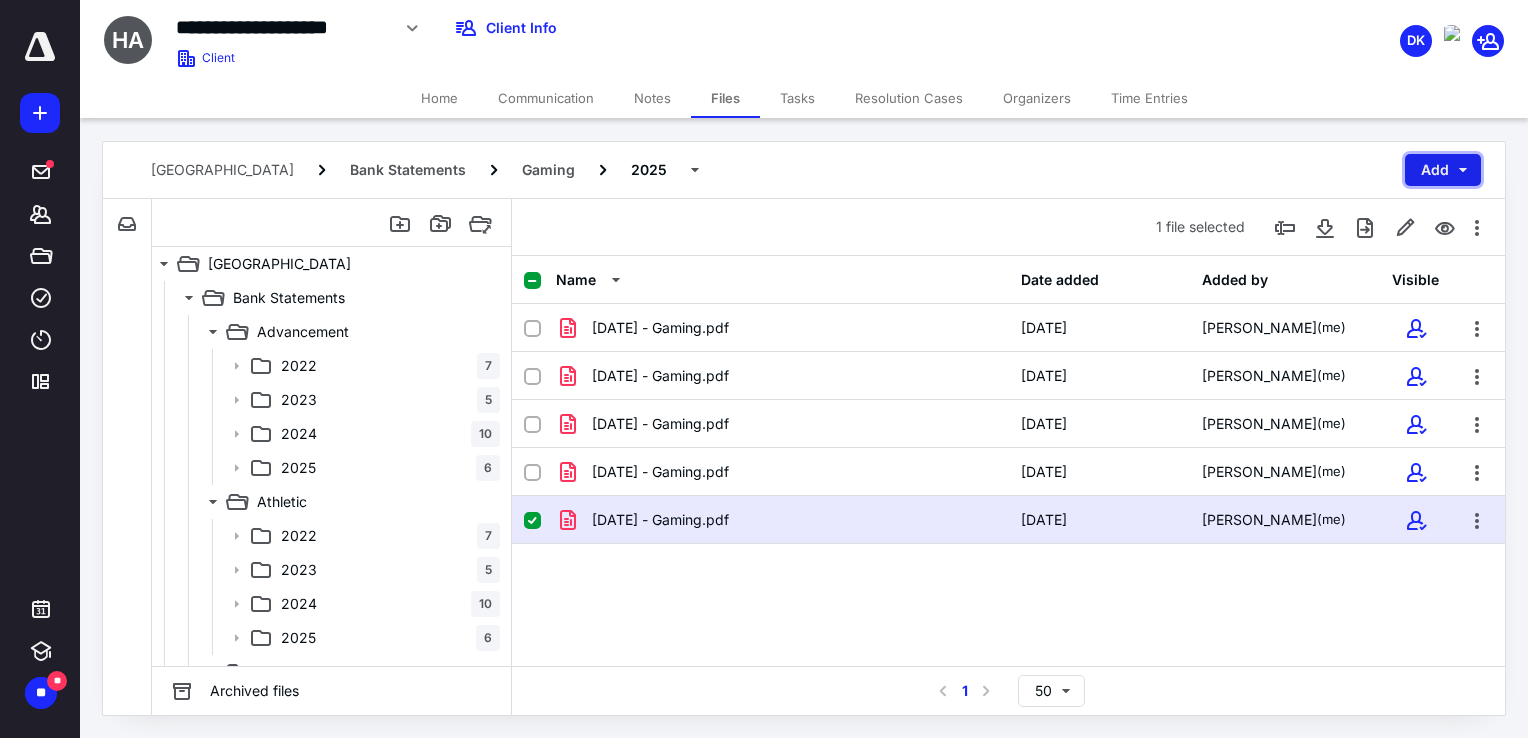 click on "Add" at bounding box center [1443, 170] 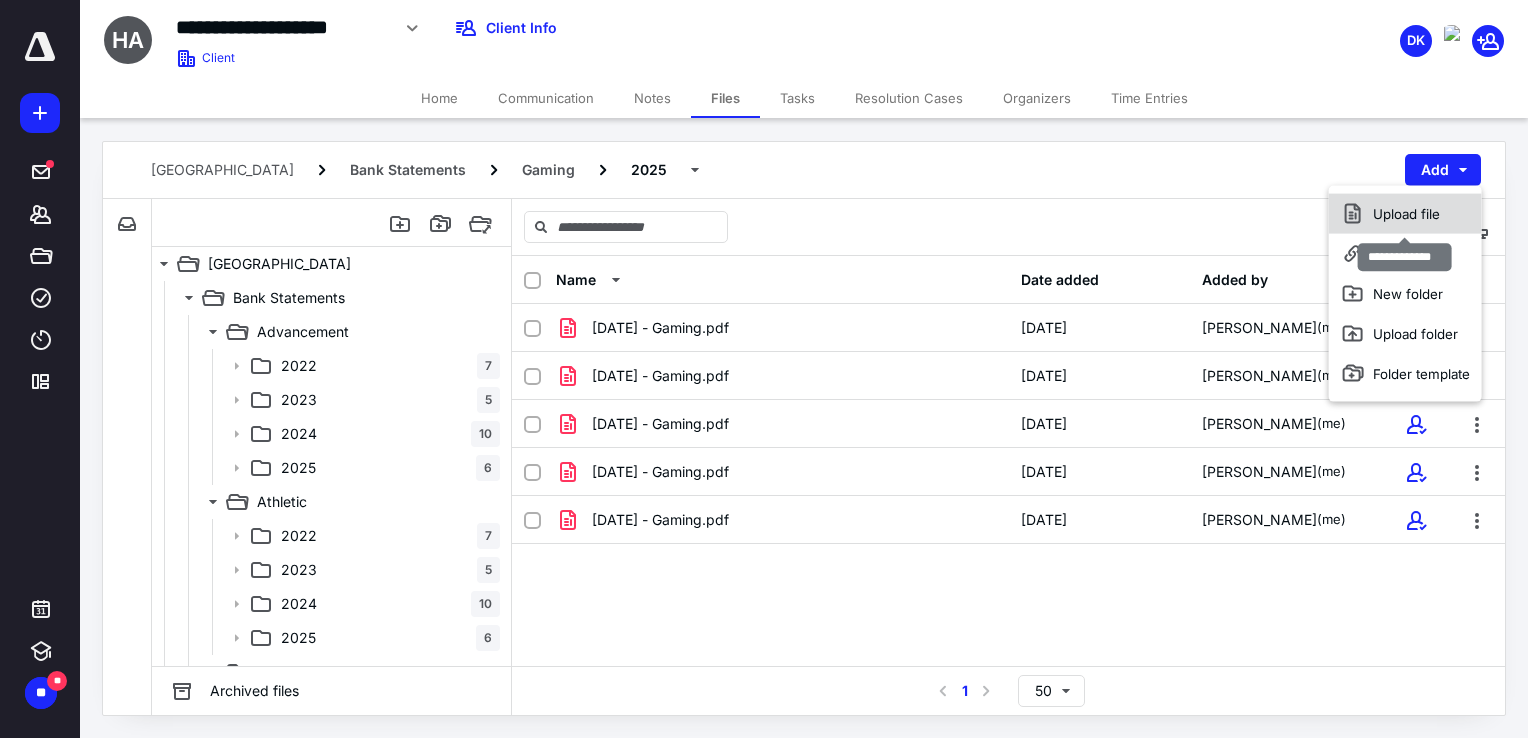 click on "Upload file" at bounding box center (1405, 214) 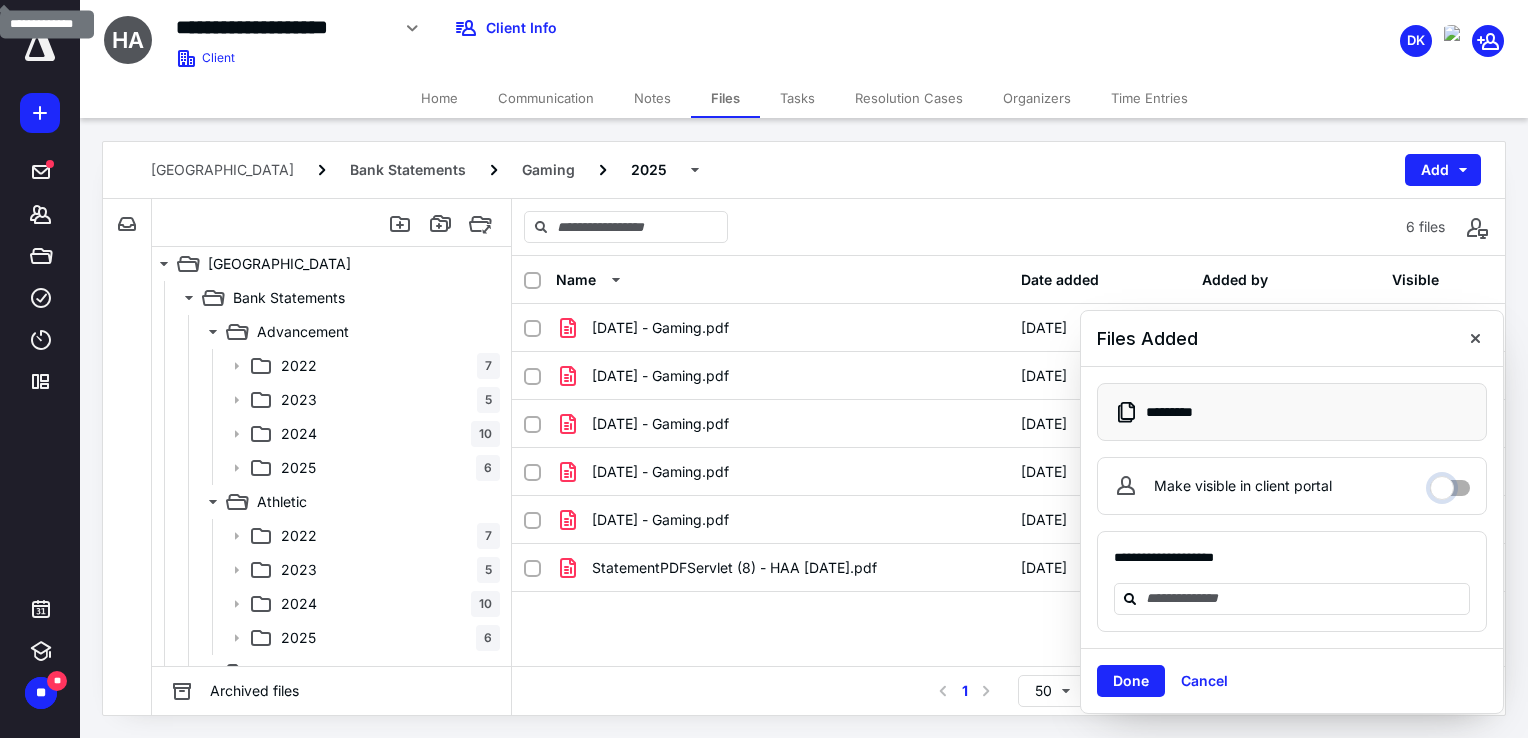 click on "Make visible in client portal" at bounding box center (1450, 483) 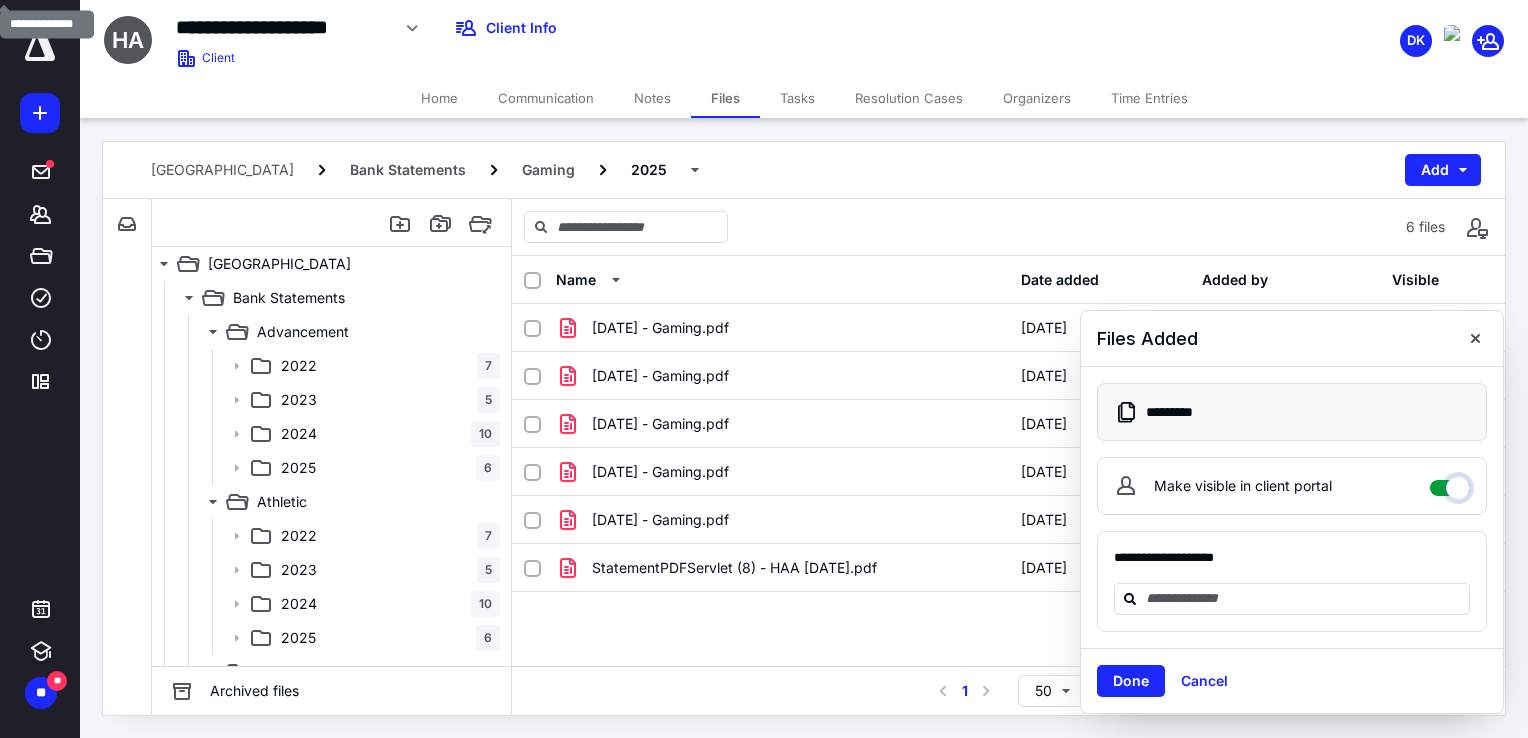 checkbox on "****" 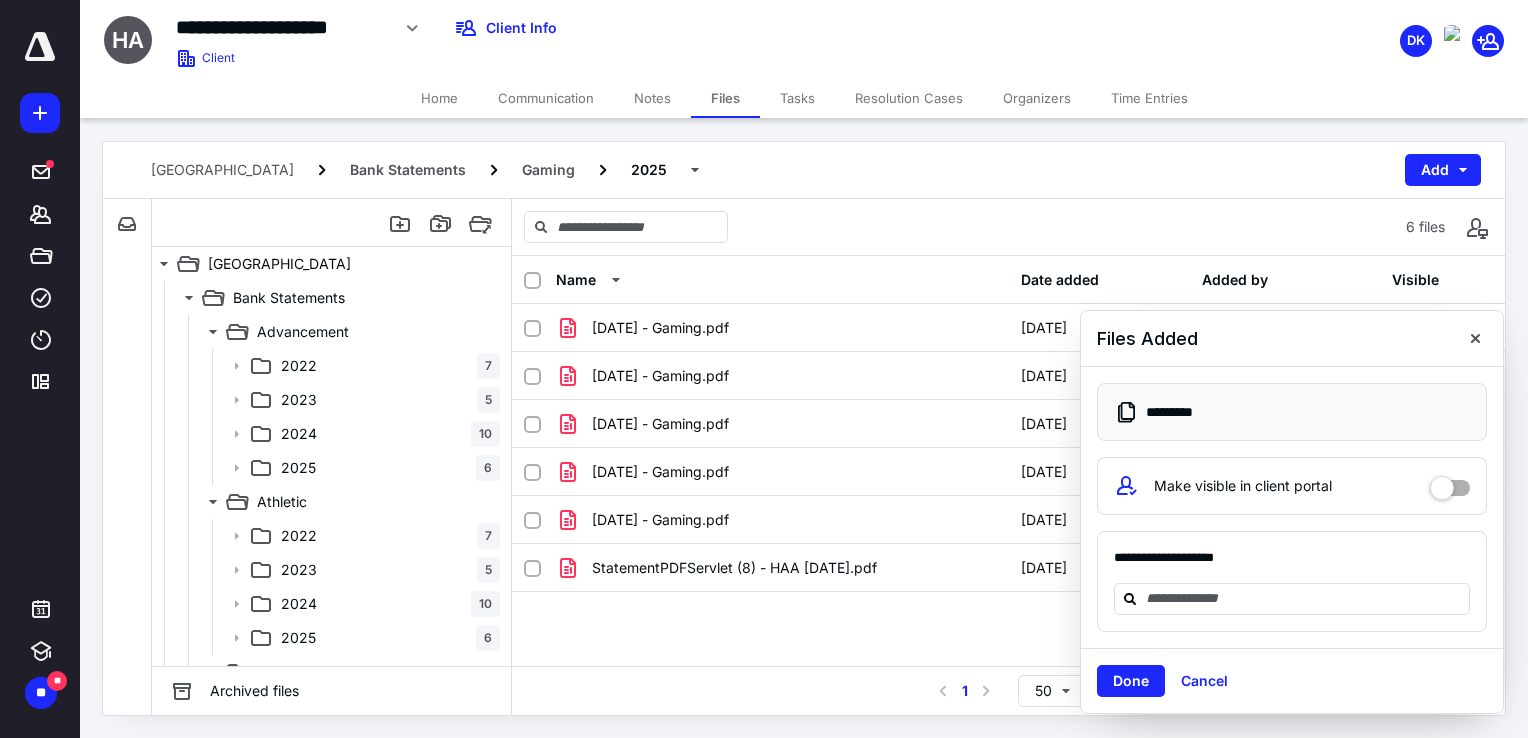 click on "Cancel" at bounding box center (1204, 681) 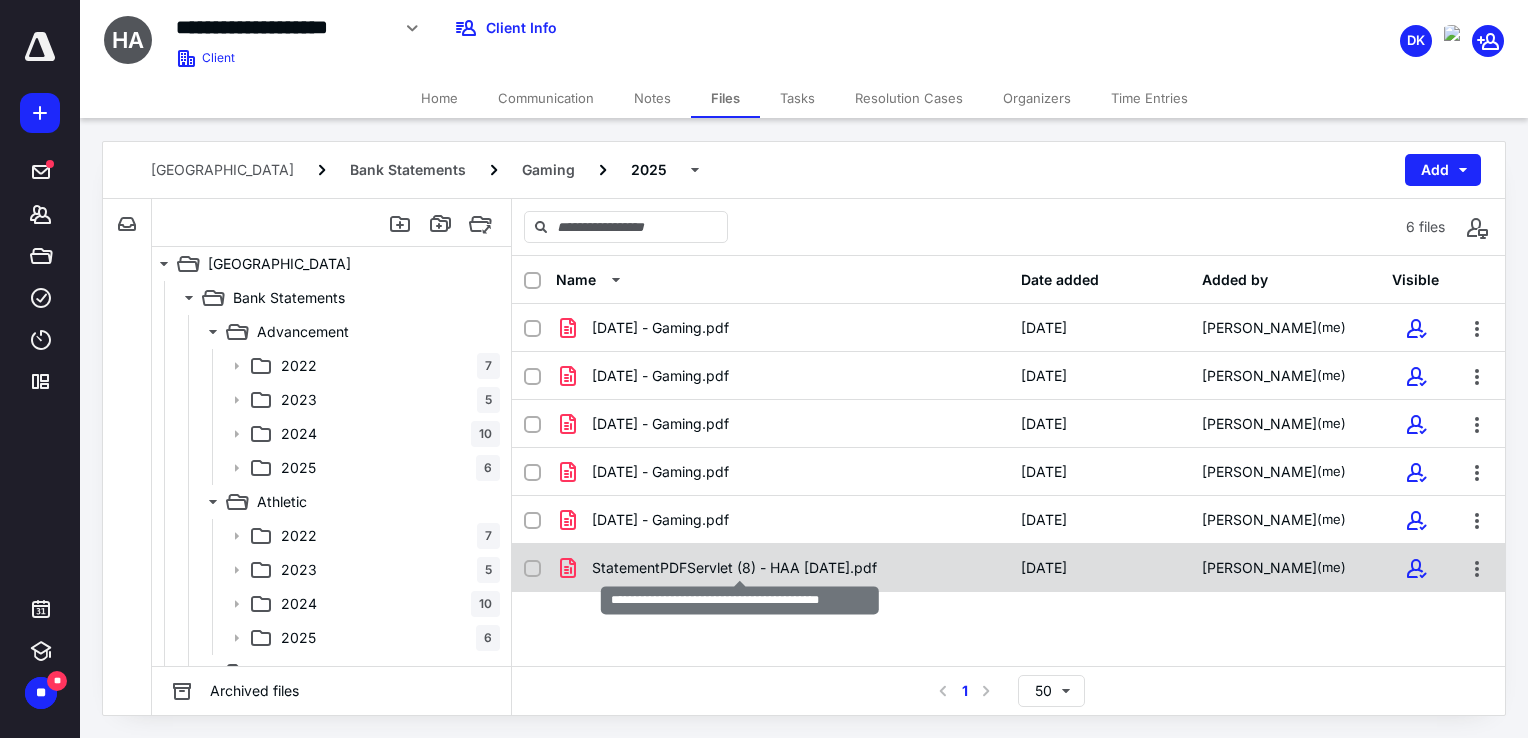 click on "StatementPDFServlet (8) - HAA [DATE].pdf" at bounding box center [734, 568] 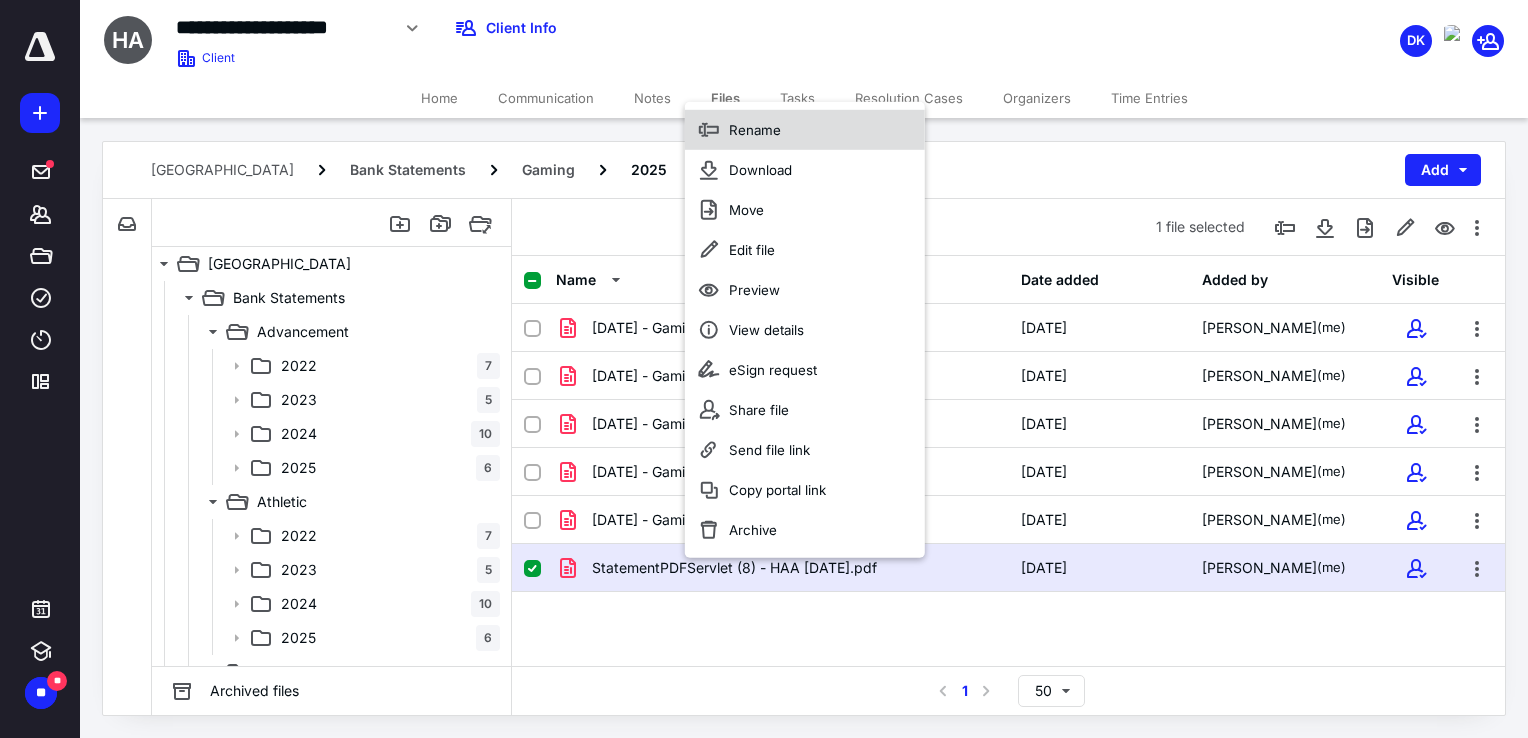click on "Rename" at bounding box center (805, 130) 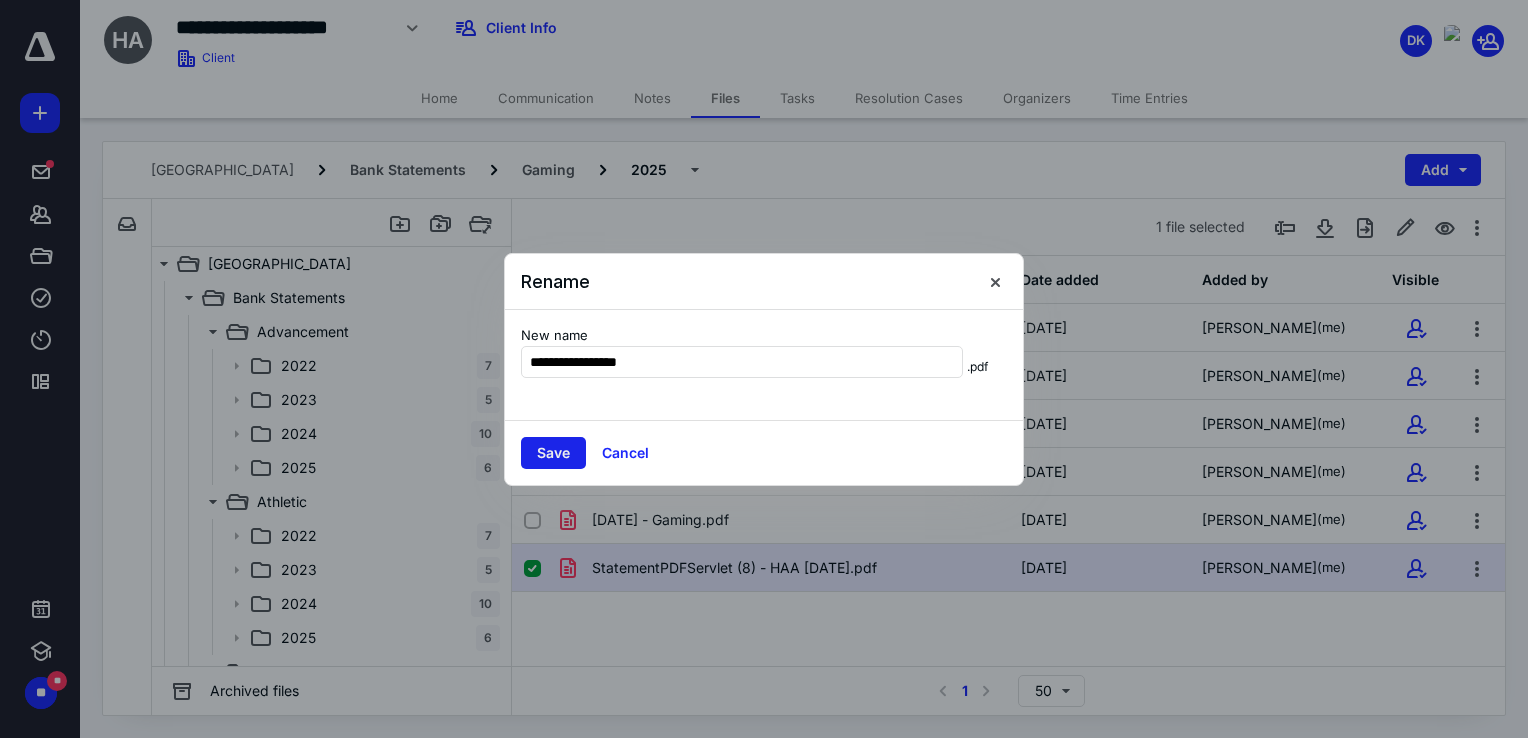 type on "**********" 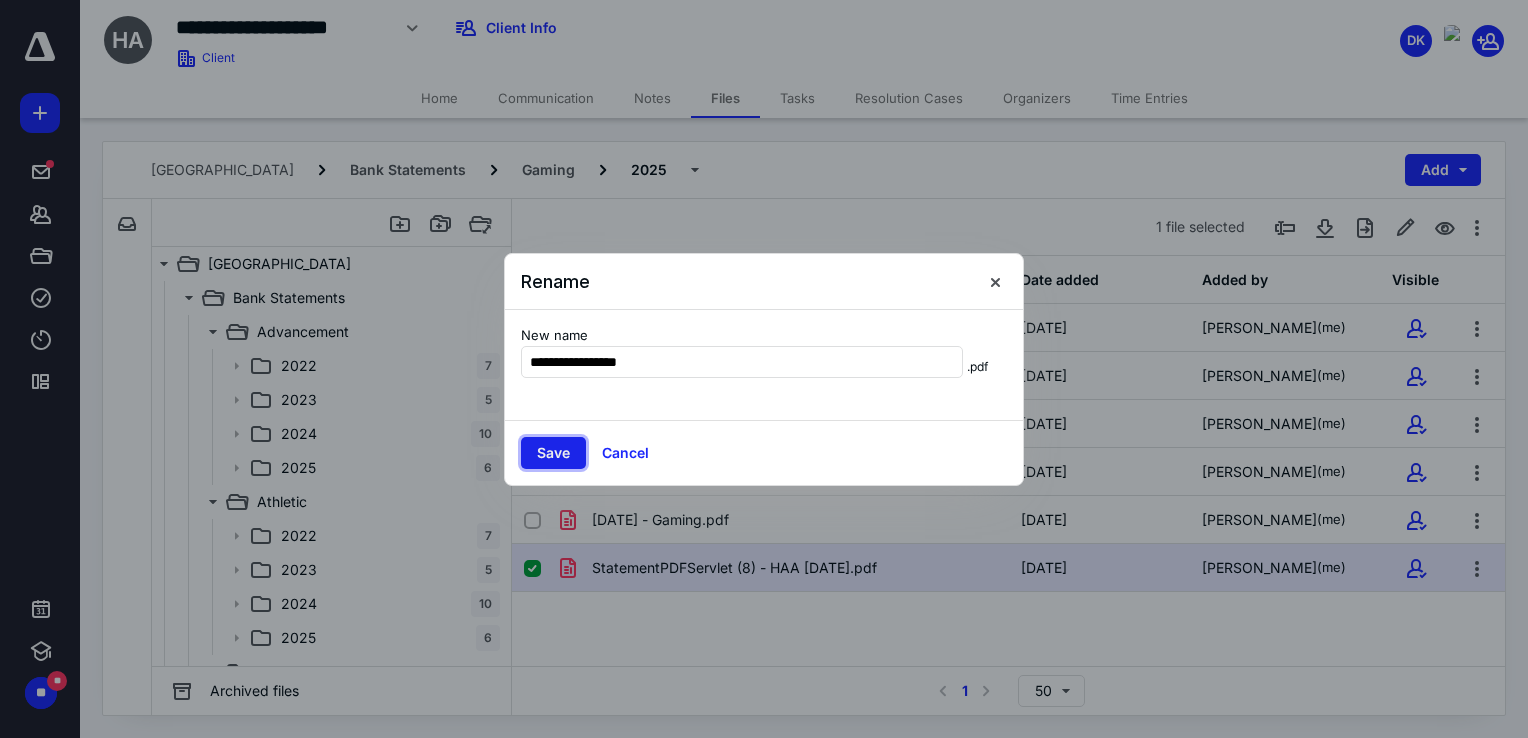 click on "Save" at bounding box center (553, 453) 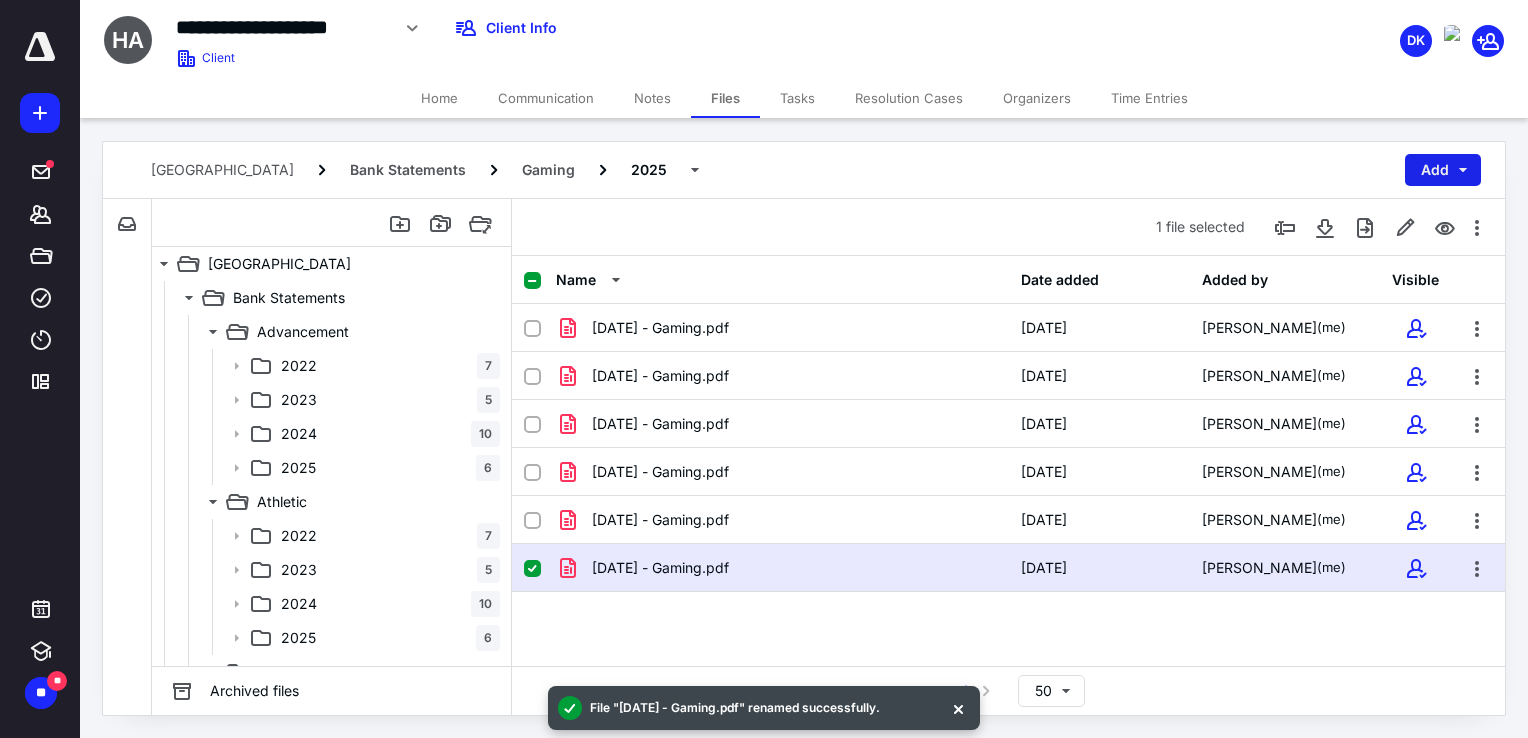 click on "Add" at bounding box center [1443, 170] 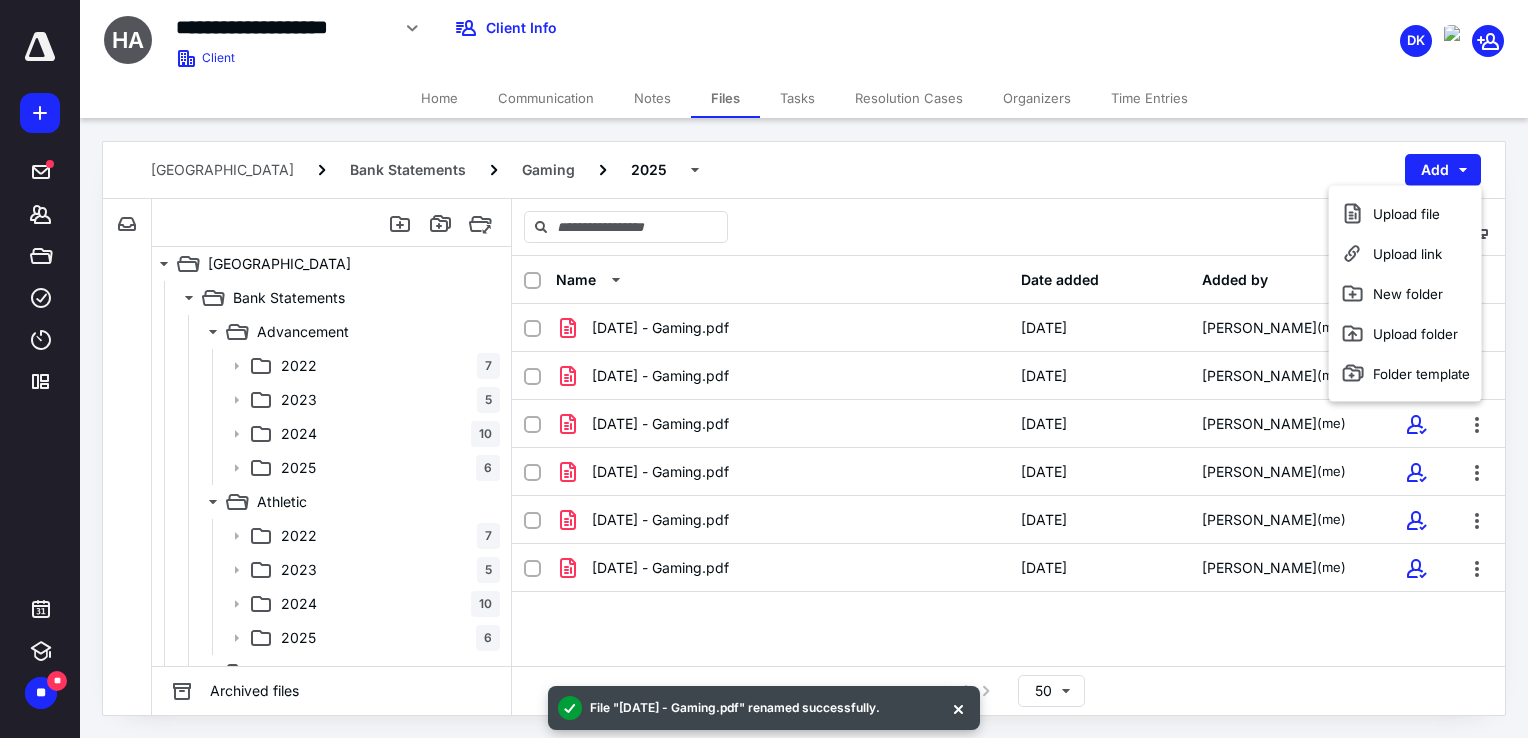 click on "Holy Angels Academy Bank Statements Gaming 2025   Add" at bounding box center [804, 170] 